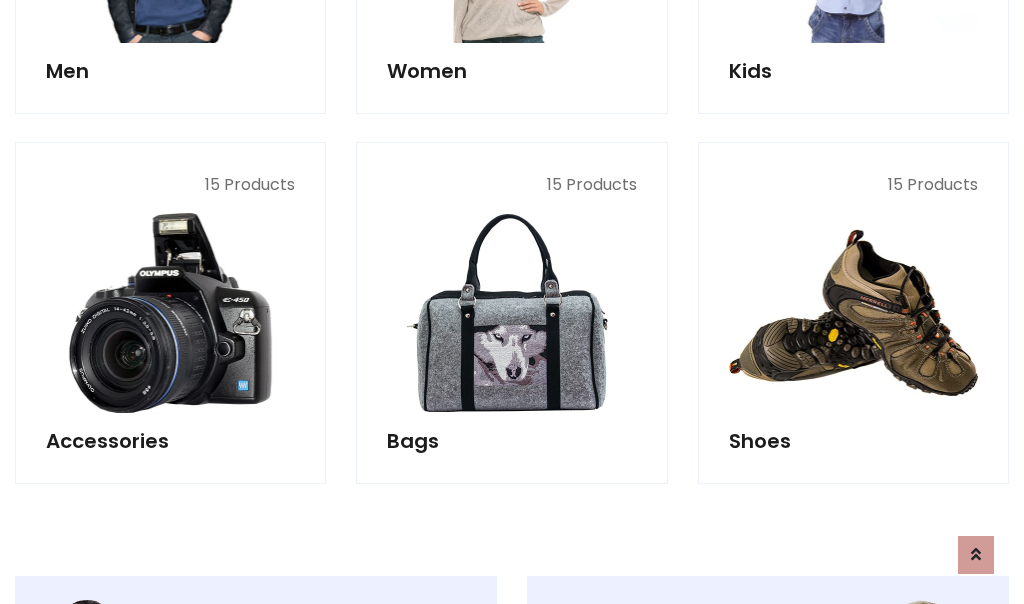 scroll, scrollTop: 853, scrollLeft: 0, axis: vertical 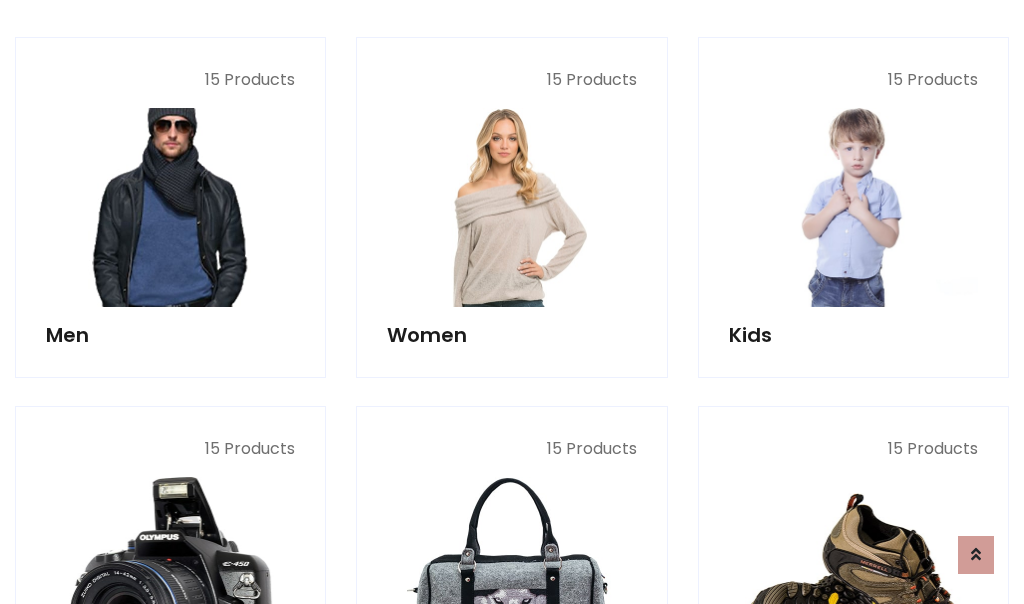 click at bounding box center [170, 207] 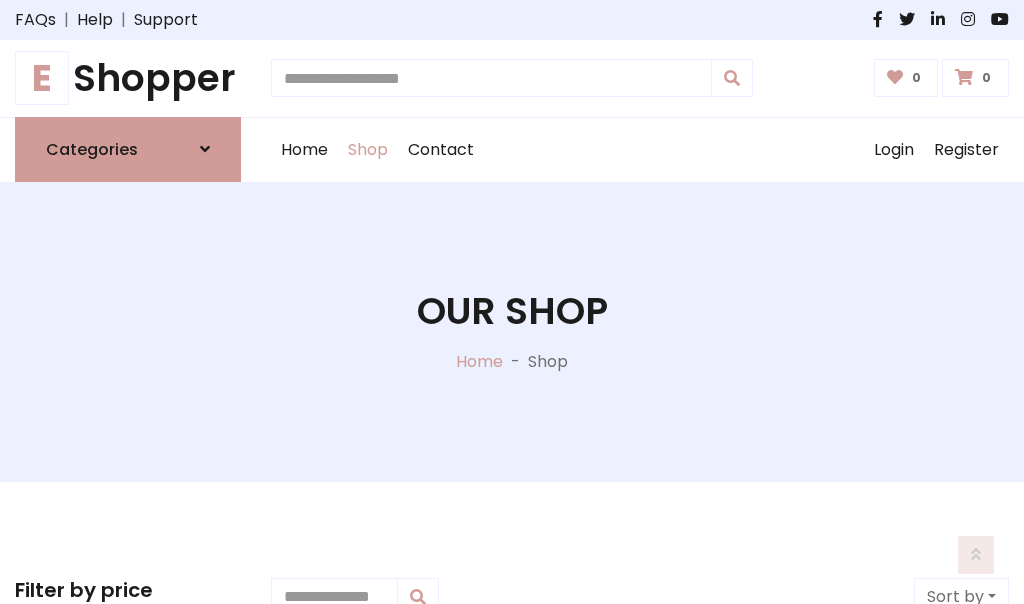scroll, scrollTop: 807, scrollLeft: 0, axis: vertical 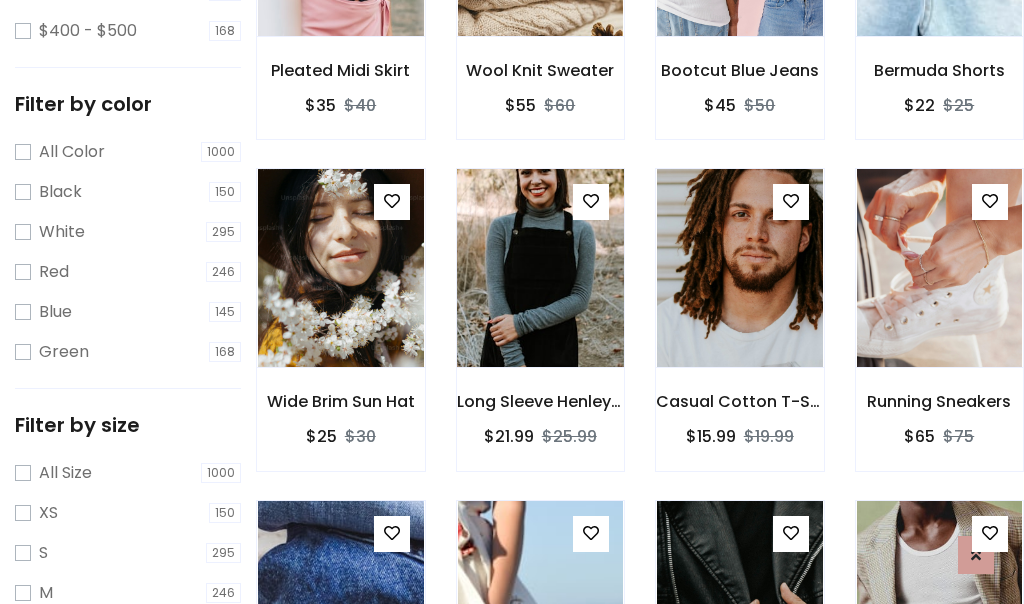 click at bounding box center [540, 268] 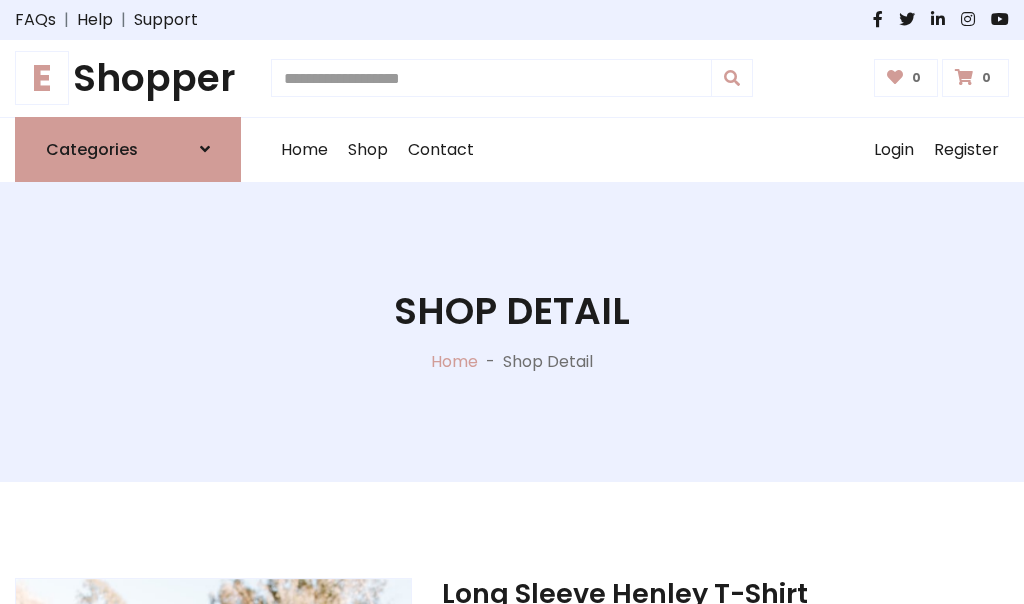 scroll, scrollTop: 0, scrollLeft: 0, axis: both 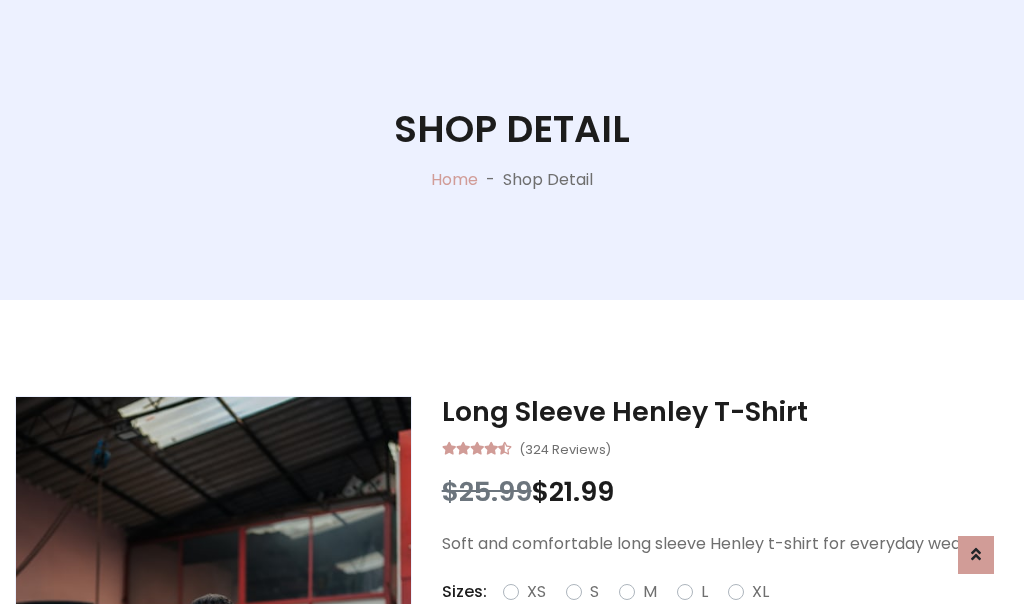 click on "Red" at bounding box center (732, 616) 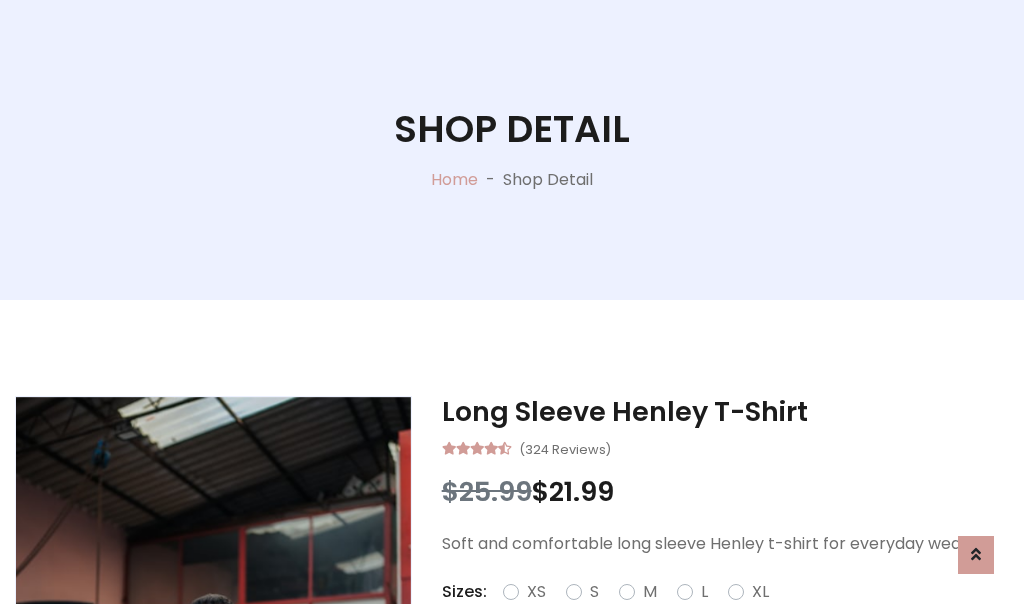 scroll, scrollTop: 206, scrollLeft: 0, axis: vertical 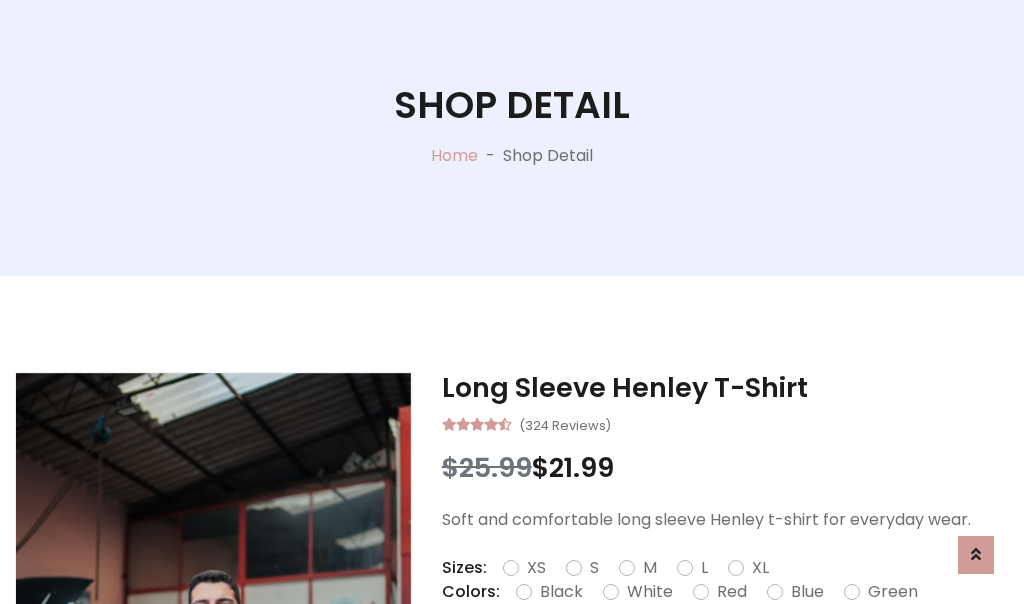 click on "Add To Cart" at bounding box center [663, 655] 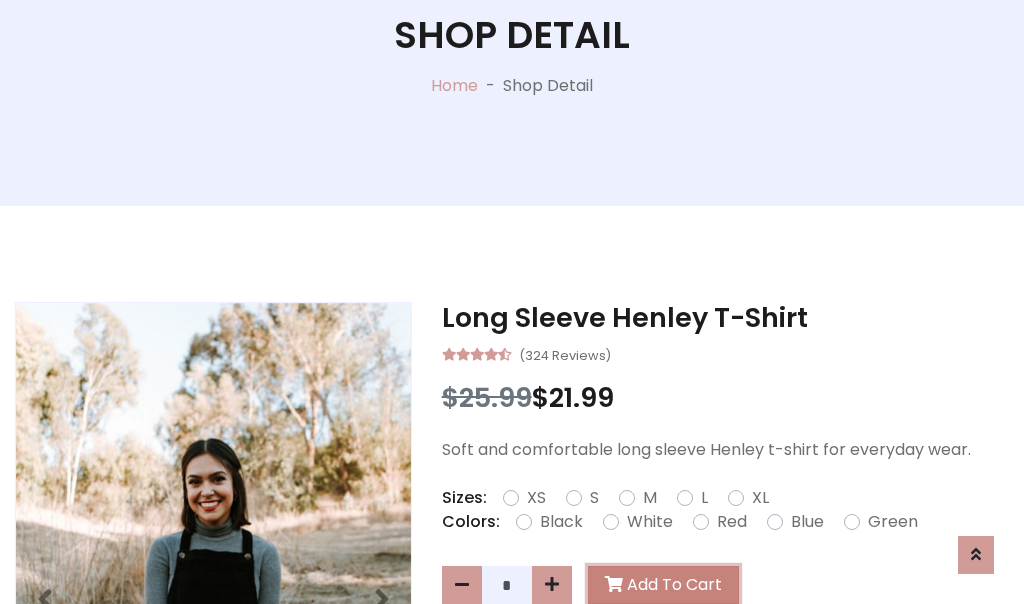 scroll, scrollTop: 0, scrollLeft: 0, axis: both 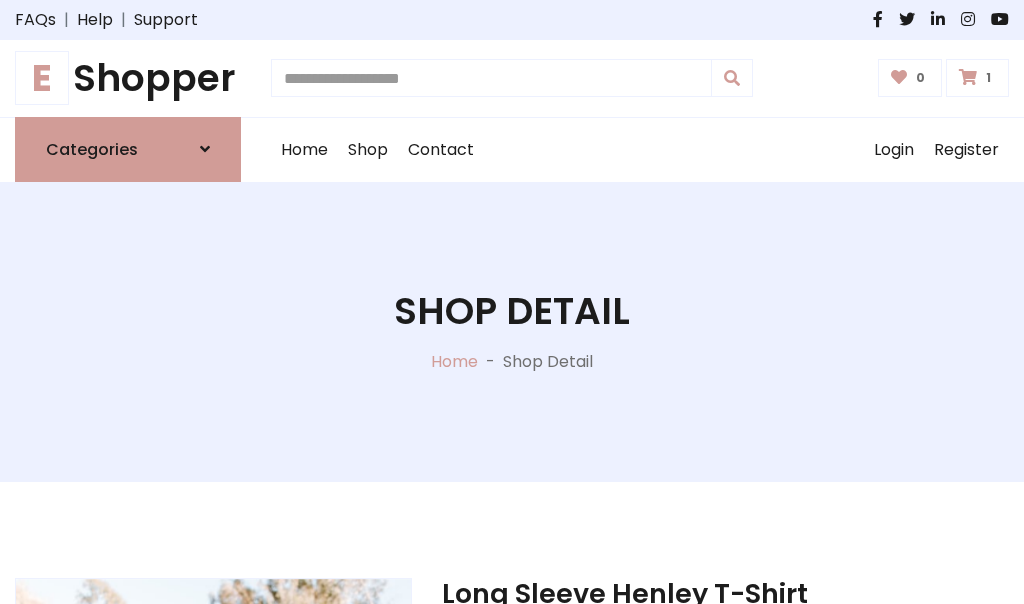 click at bounding box center [968, 77] 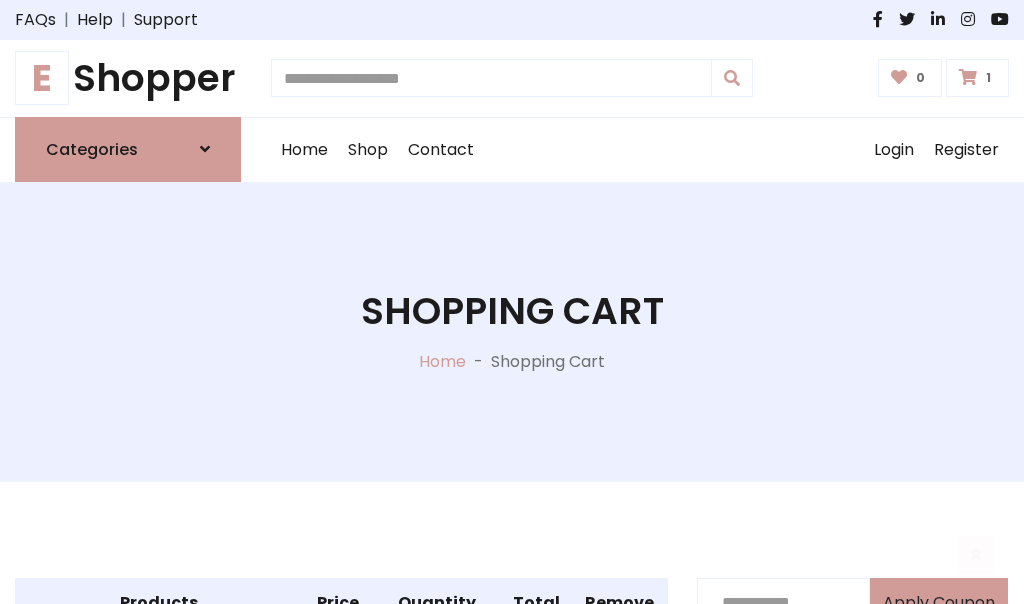 scroll, scrollTop: 474, scrollLeft: 0, axis: vertical 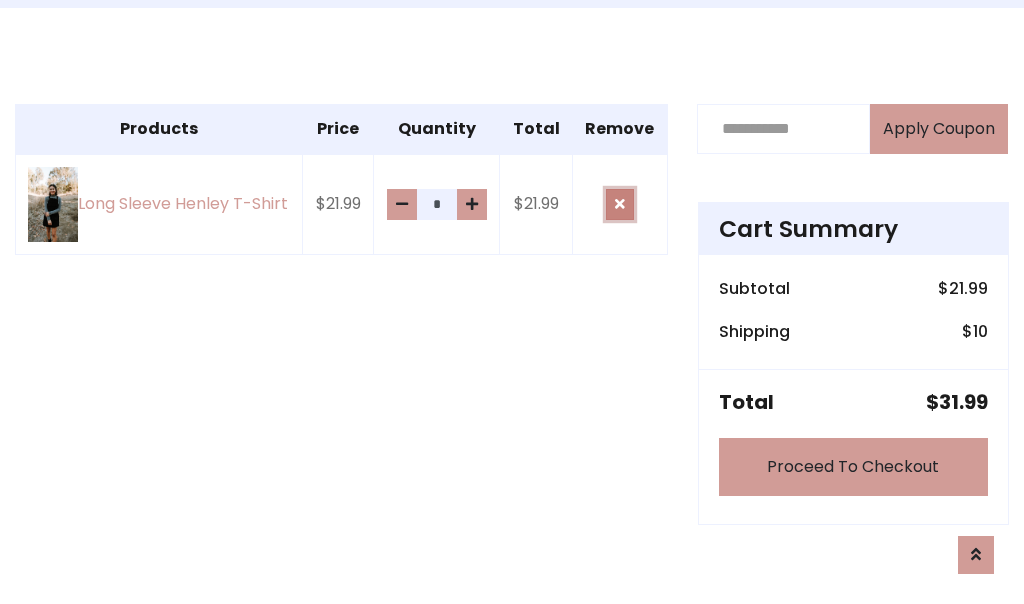 click at bounding box center [620, 204] 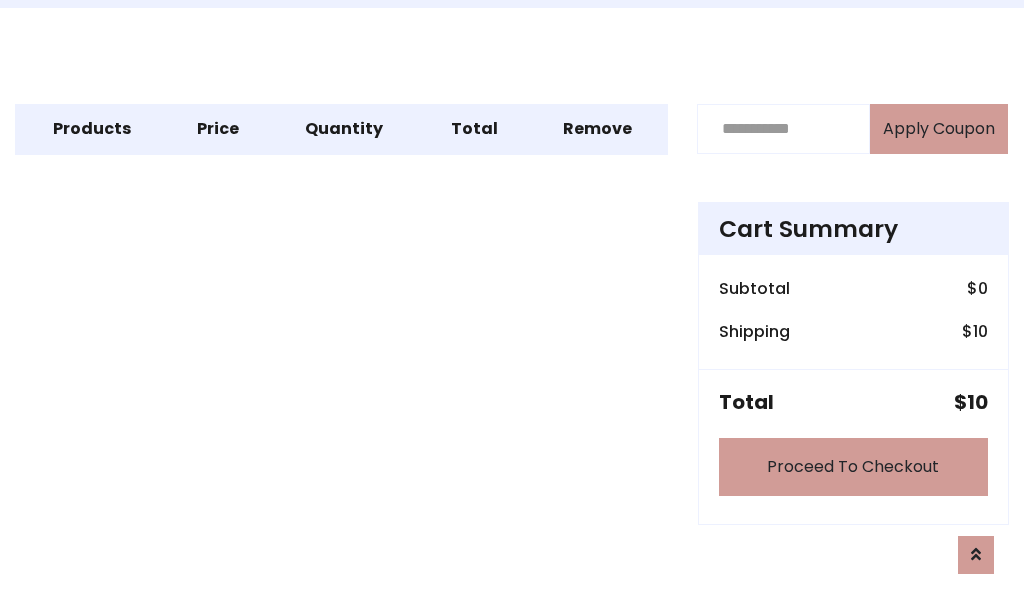scroll, scrollTop: 247, scrollLeft: 0, axis: vertical 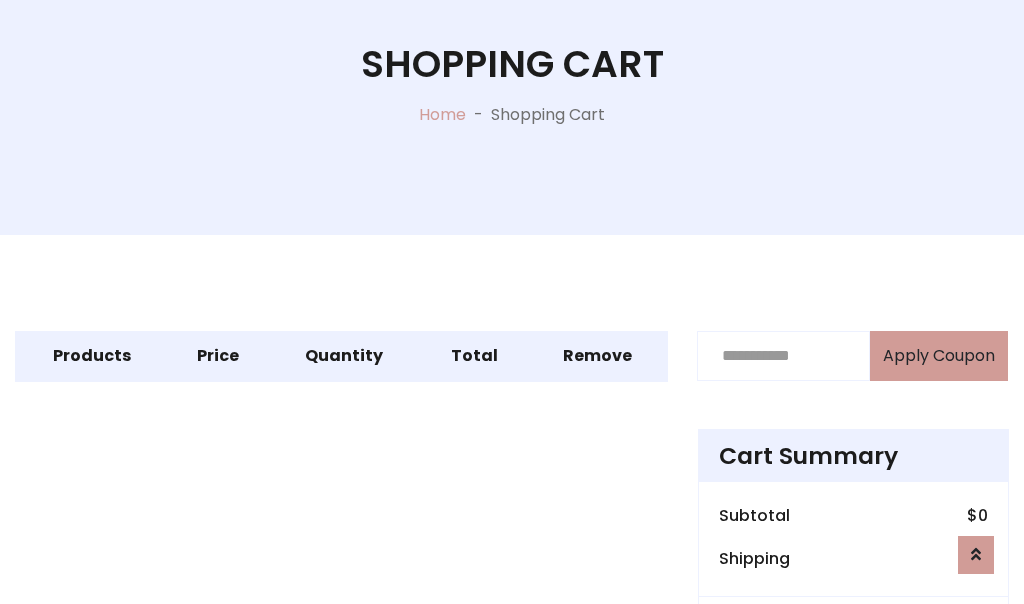 click on "Proceed To Checkout" at bounding box center [853, 694] 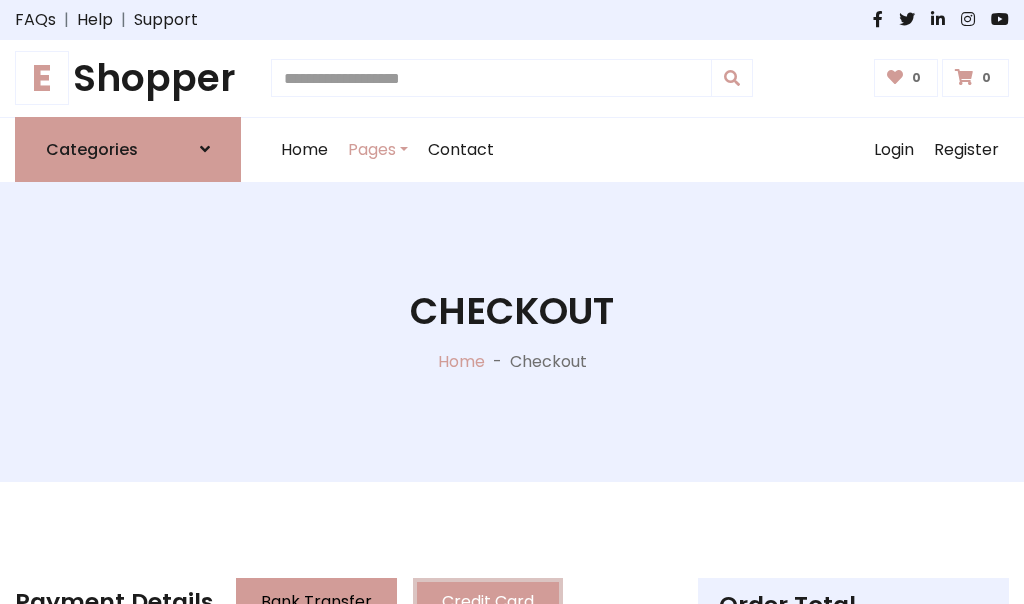 scroll, scrollTop: 137, scrollLeft: 0, axis: vertical 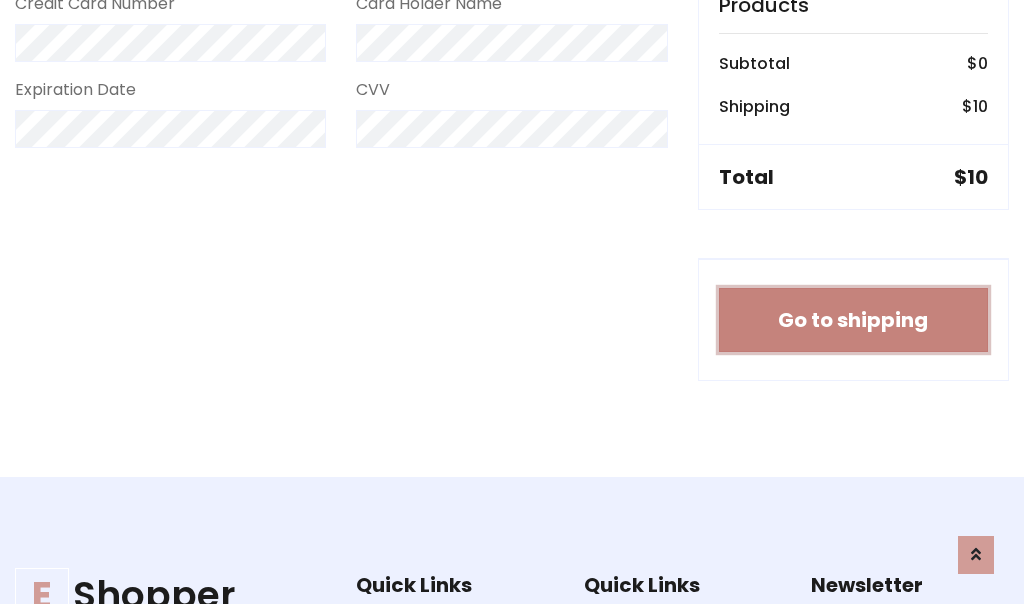 click on "Go to shipping" at bounding box center [853, 320] 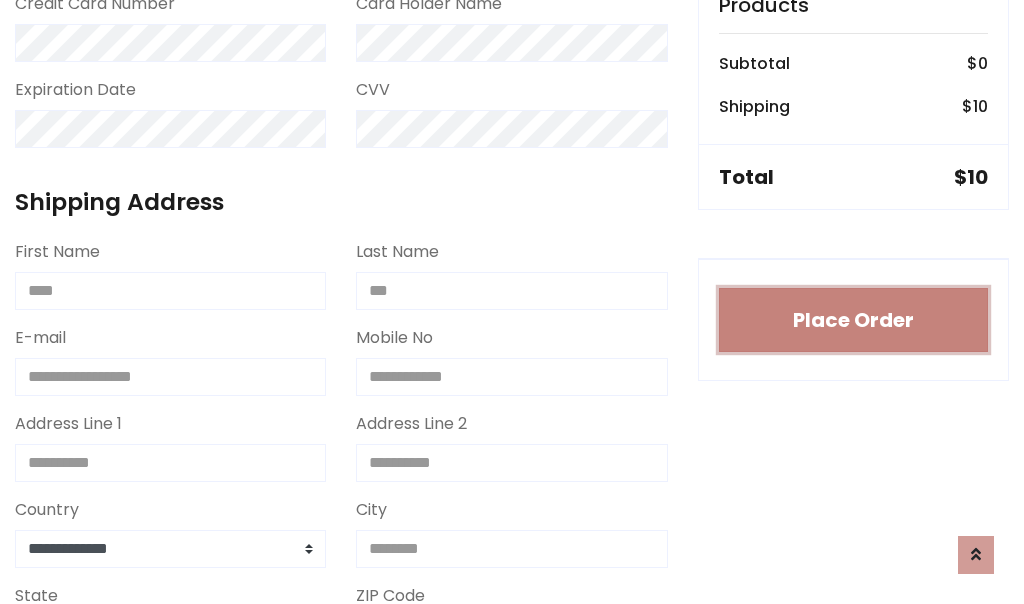 type 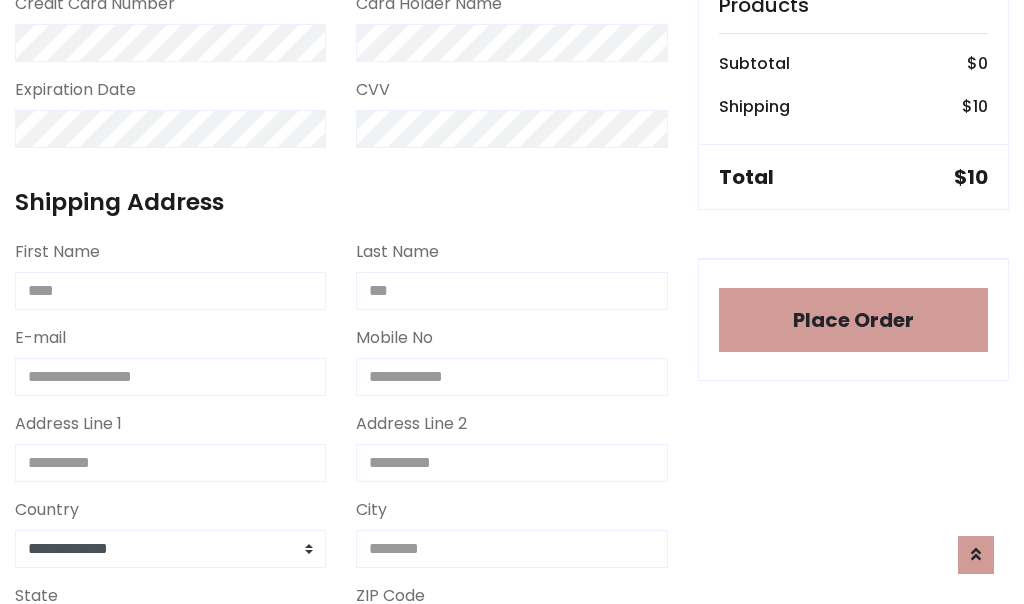scroll, scrollTop: 1216, scrollLeft: 0, axis: vertical 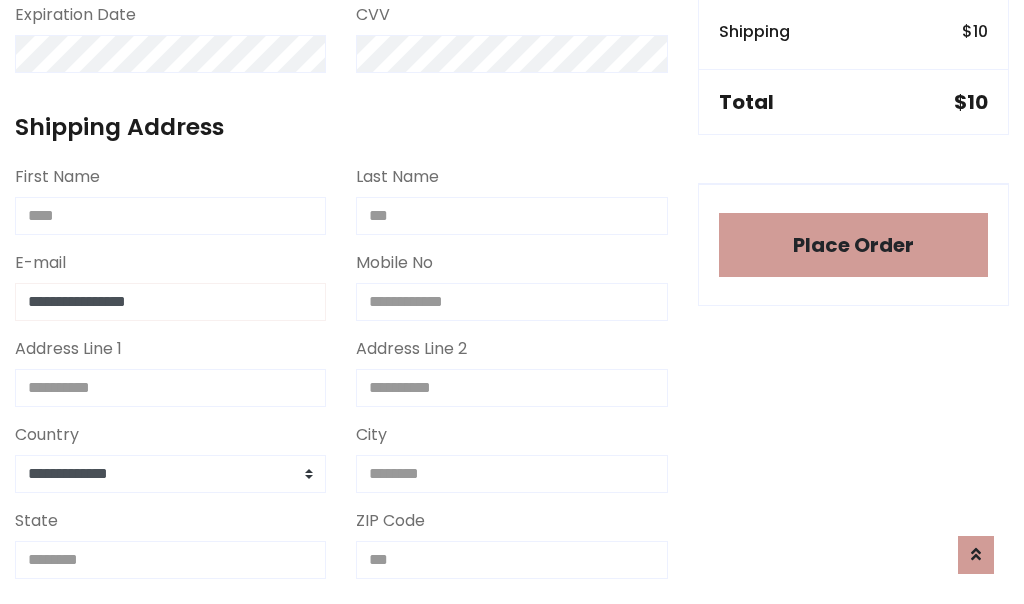 type on "**********" 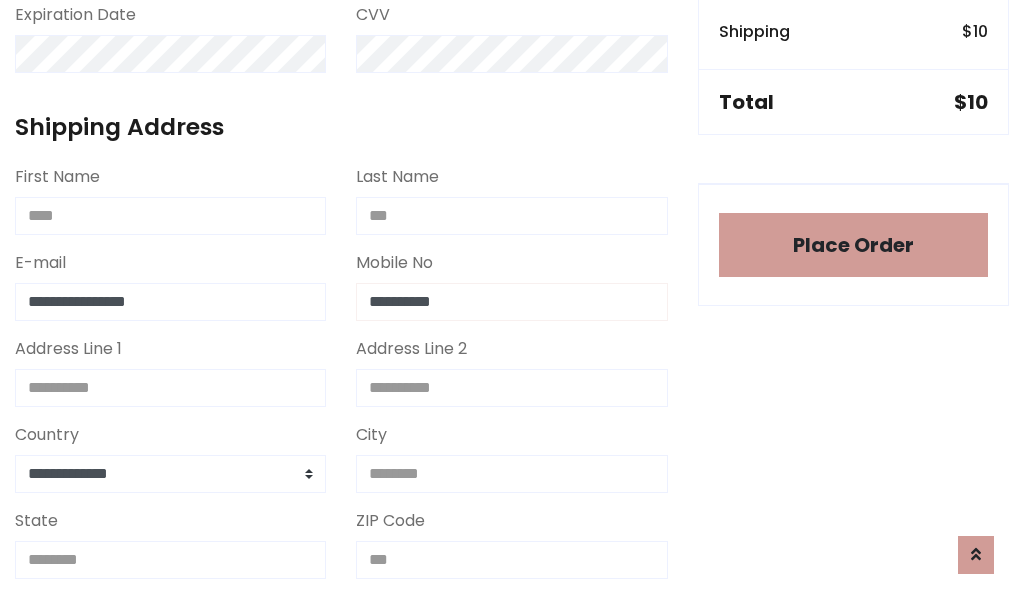 type on "**********" 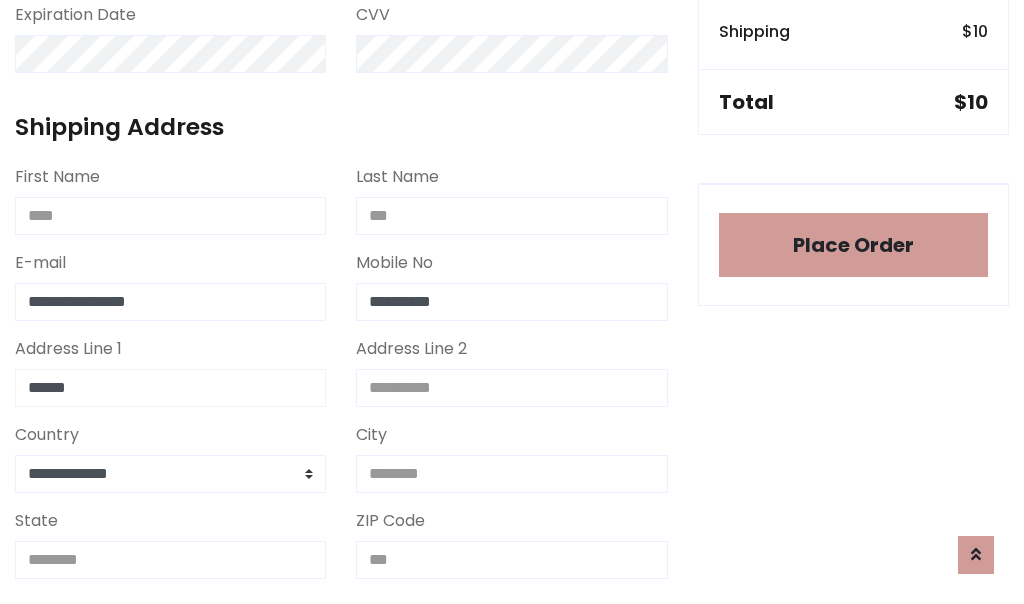type on "******" 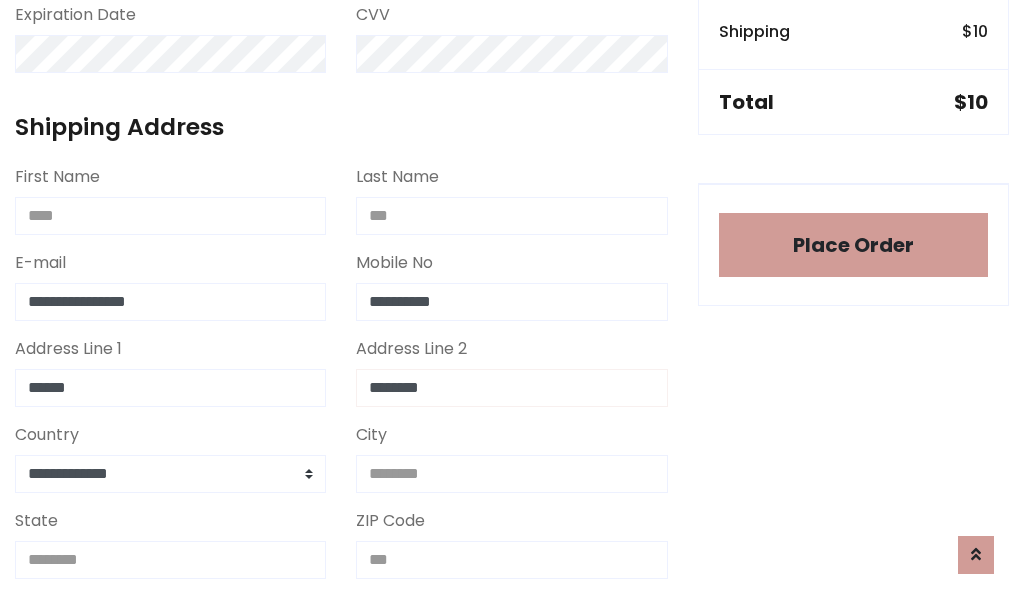 type on "********" 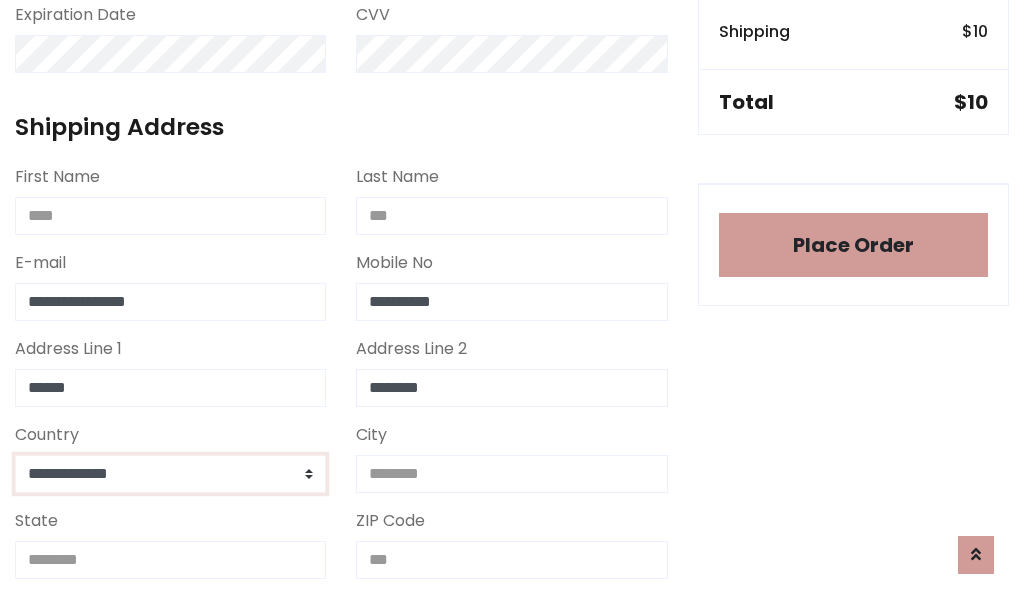 select on "*******" 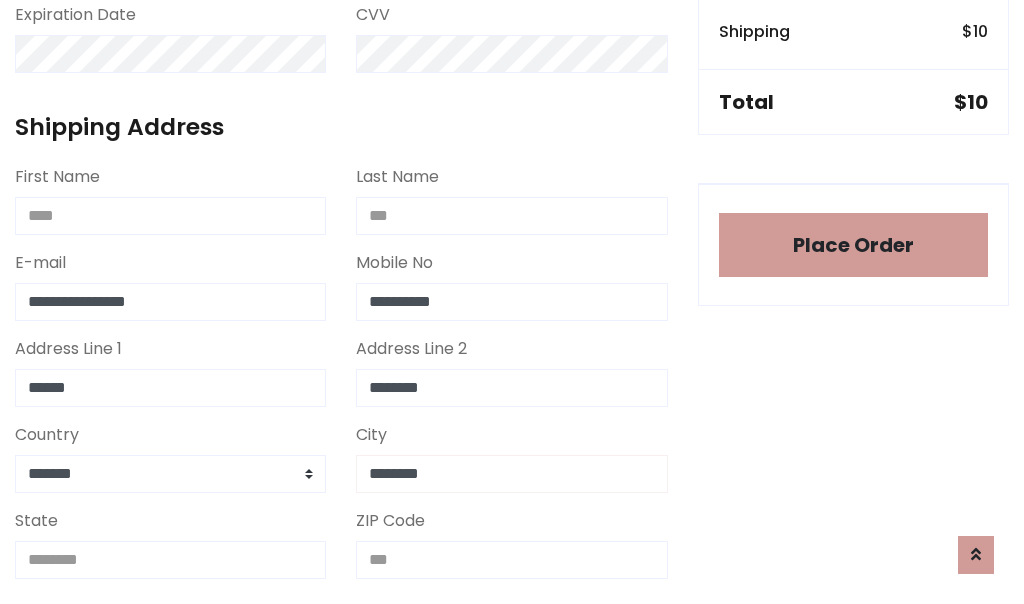 type on "********" 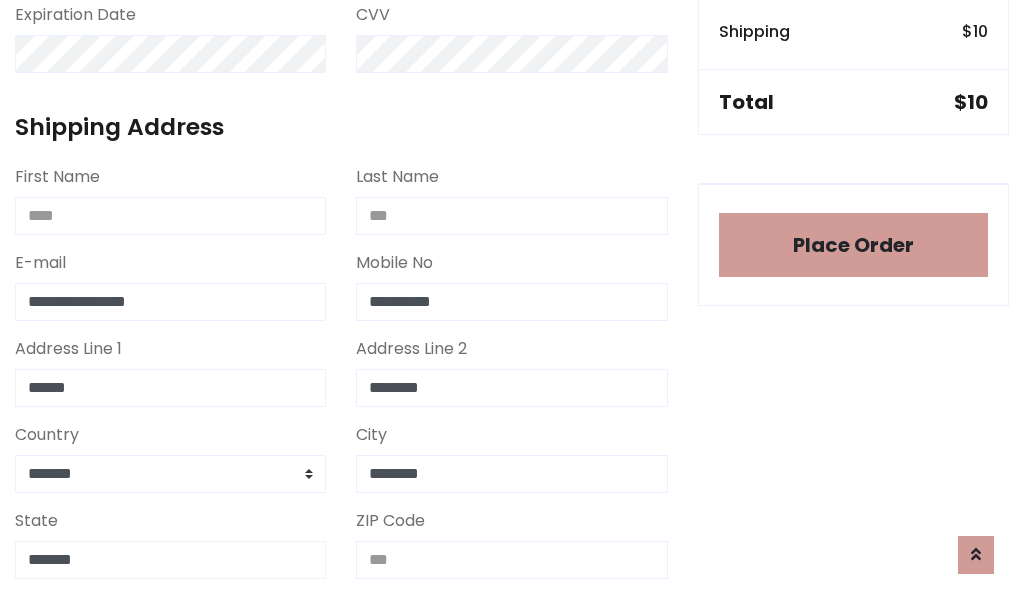 type on "*******" 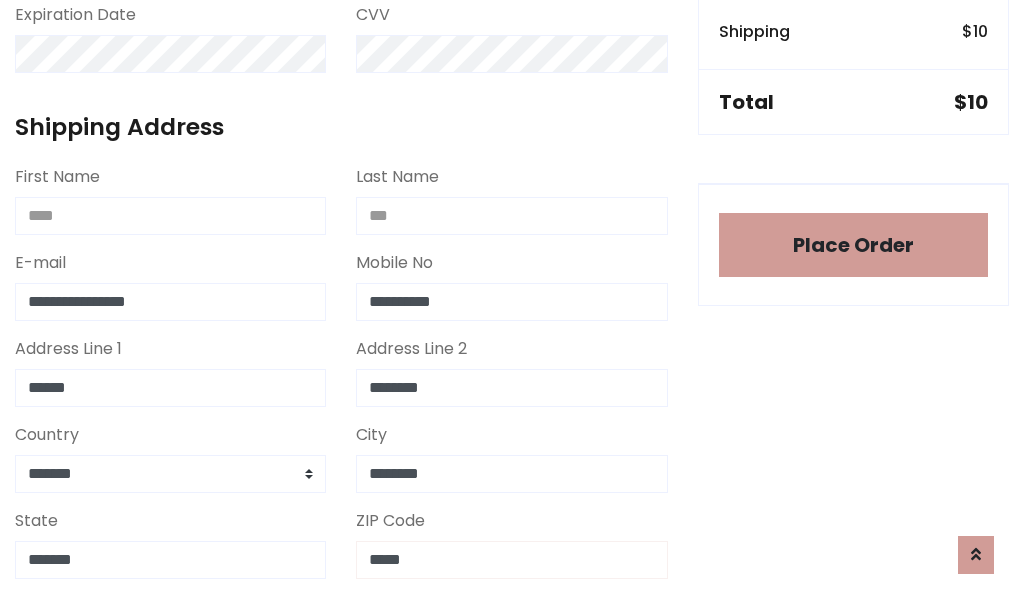 scroll, scrollTop: 403, scrollLeft: 0, axis: vertical 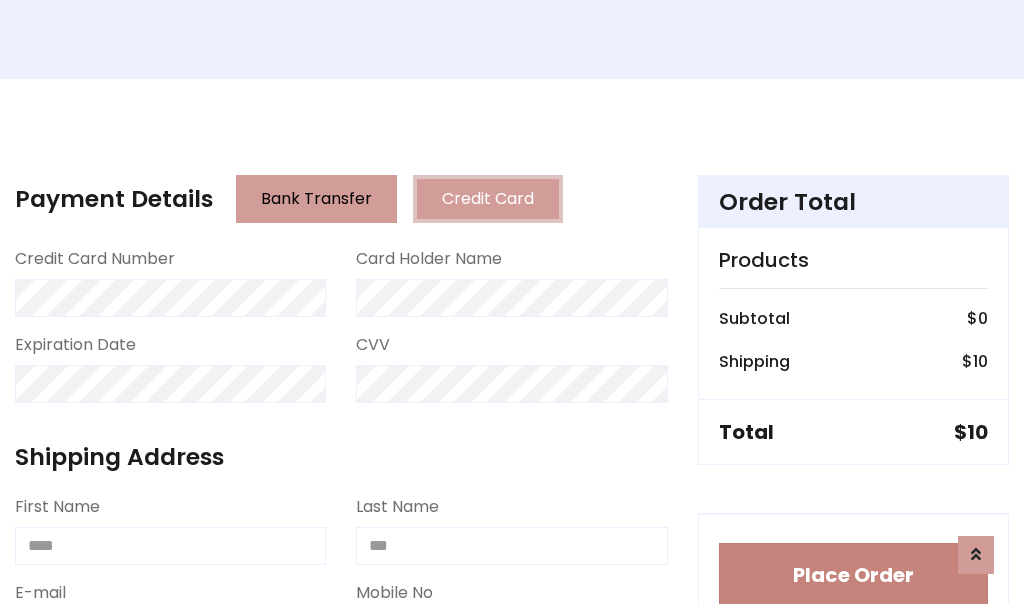 type on "*****" 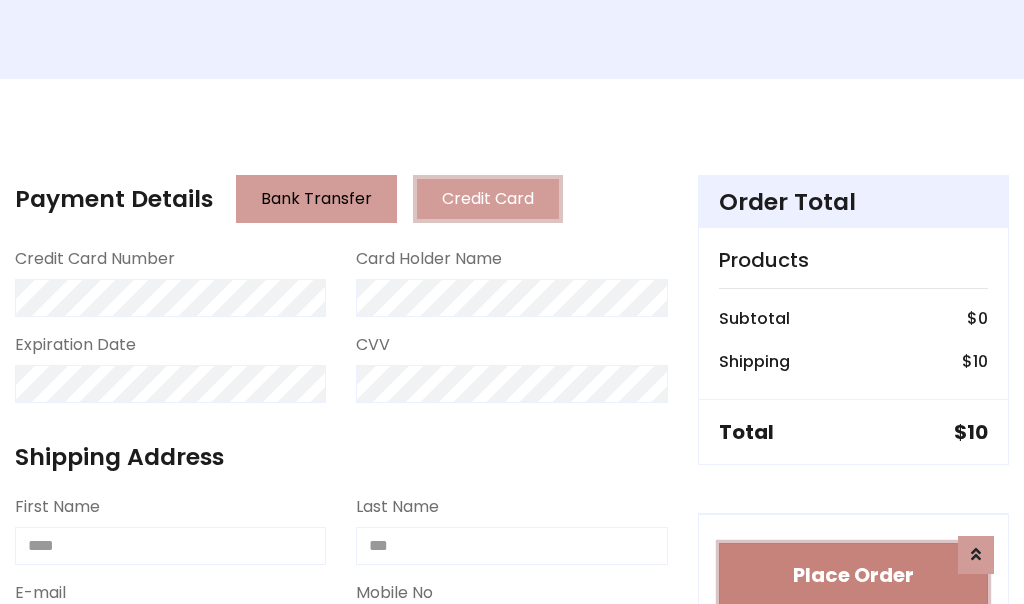 click on "Place Order" at bounding box center [853, 575] 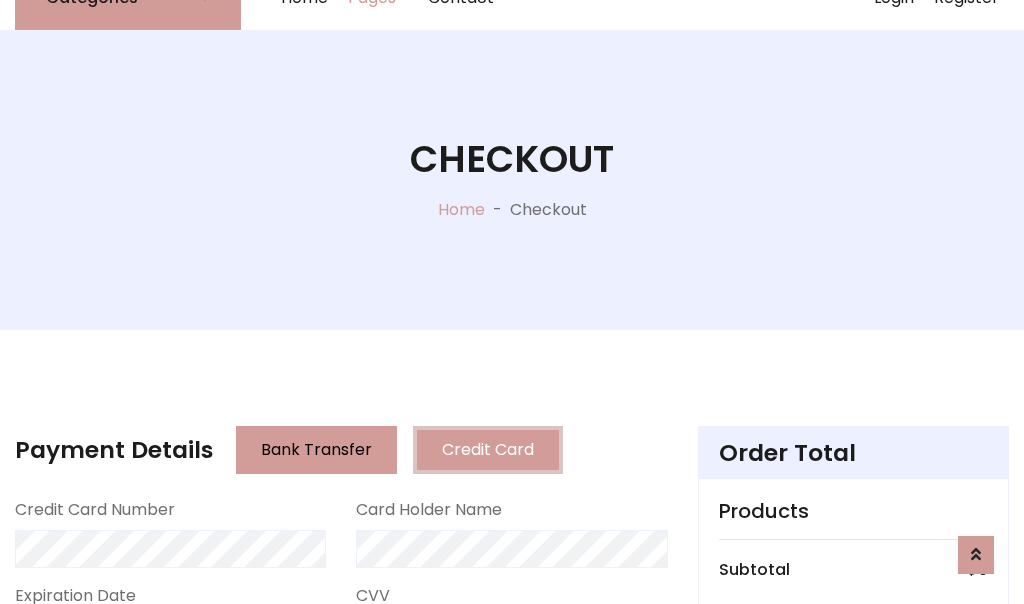 scroll, scrollTop: 0, scrollLeft: 0, axis: both 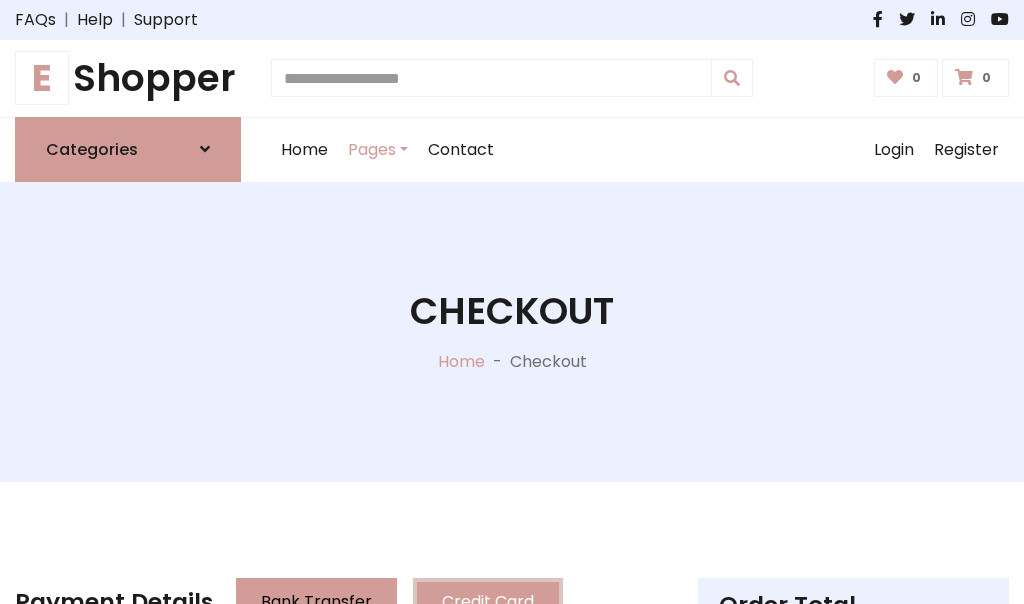 click on "E Shopper" at bounding box center [128, 78] 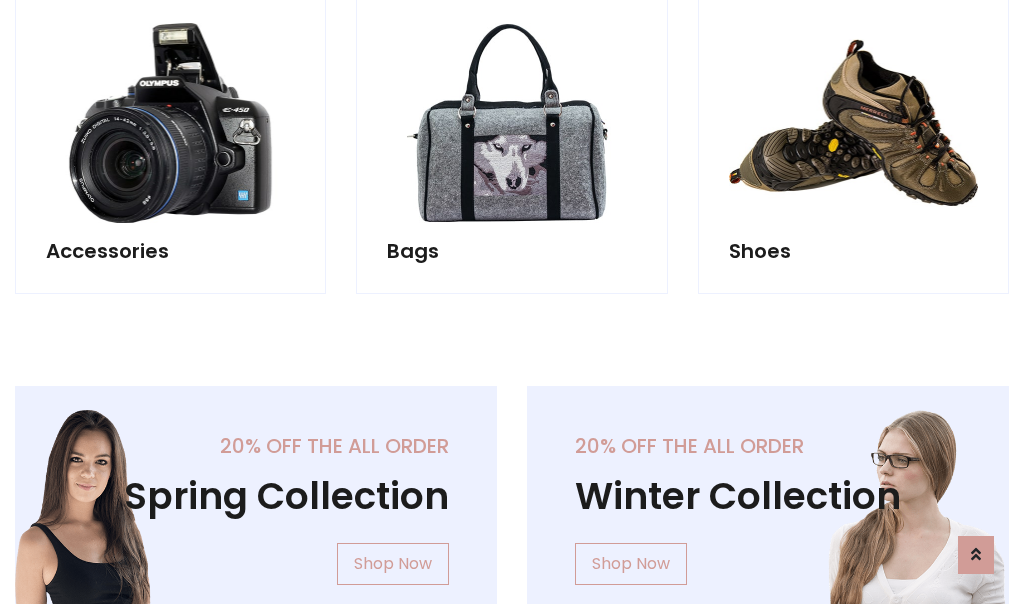 scroll, scrollTop: 770, scrollLeft: 0, axis: vertical 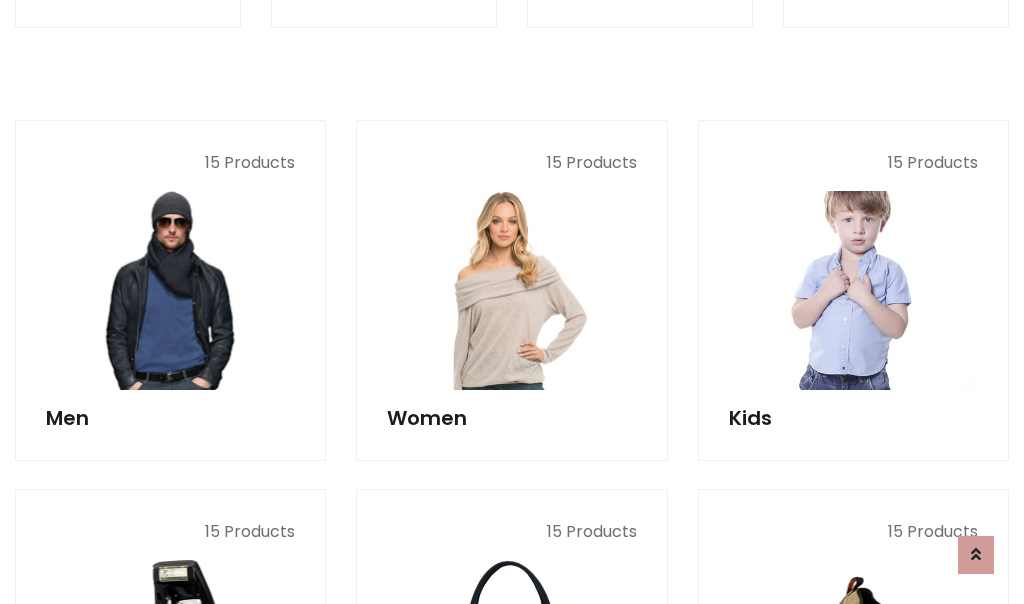 click at bounding box center (853, 290) 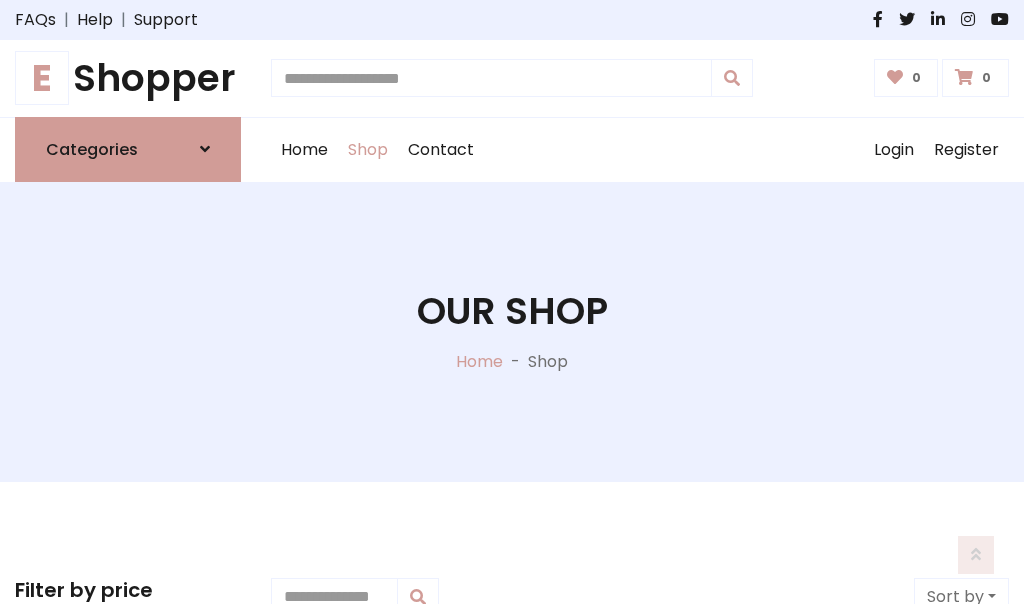 scroll, scrollTop: 549, scrollLeft: 0, axis: vertical 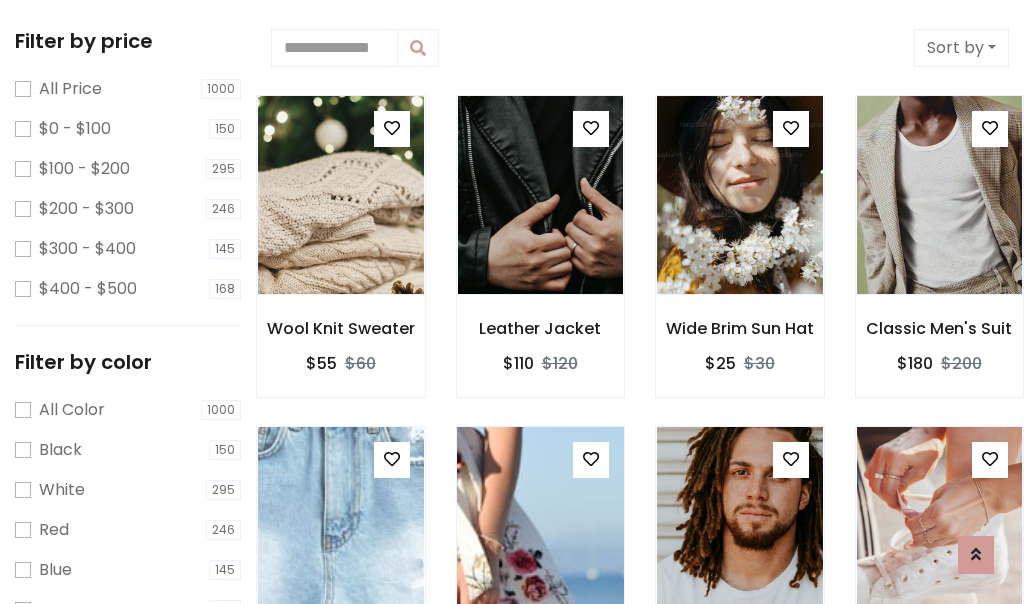 click at bounding box center [591, 459] 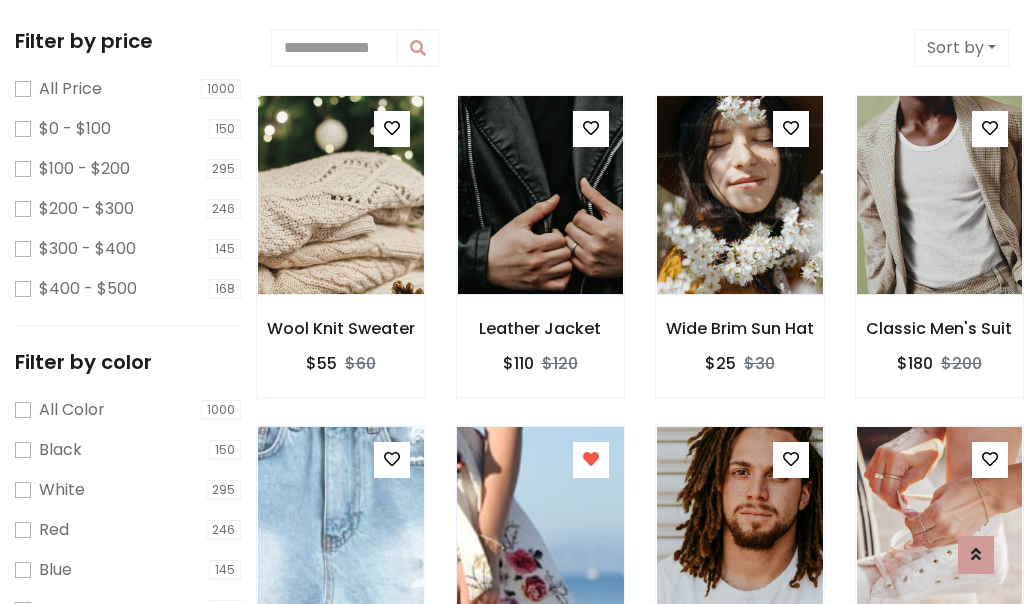 scroll, scrollTop: 547, scrollLeft: 0, axis: vertical 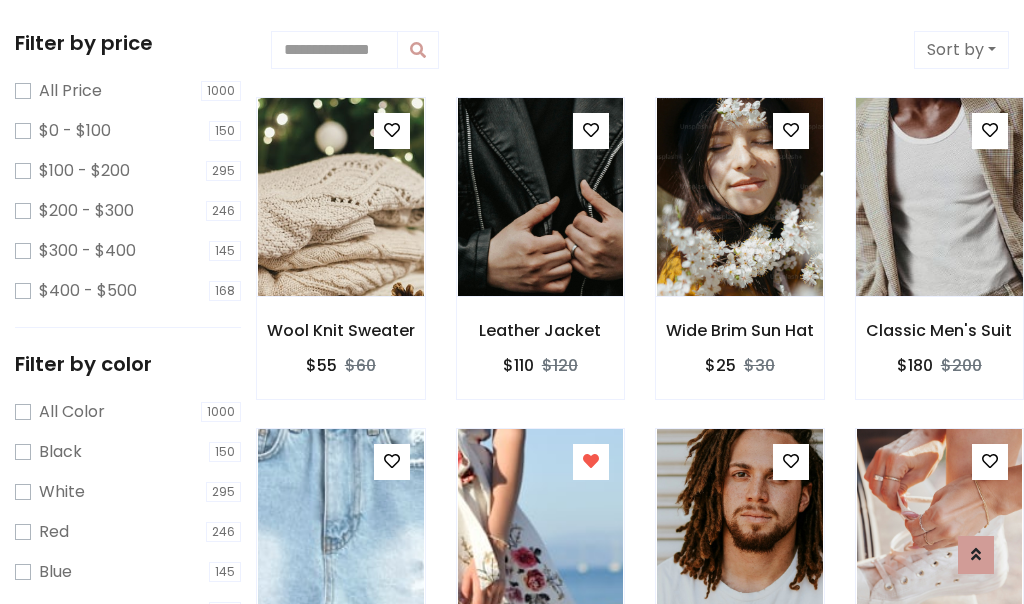 click at bounding box center (939, 197) 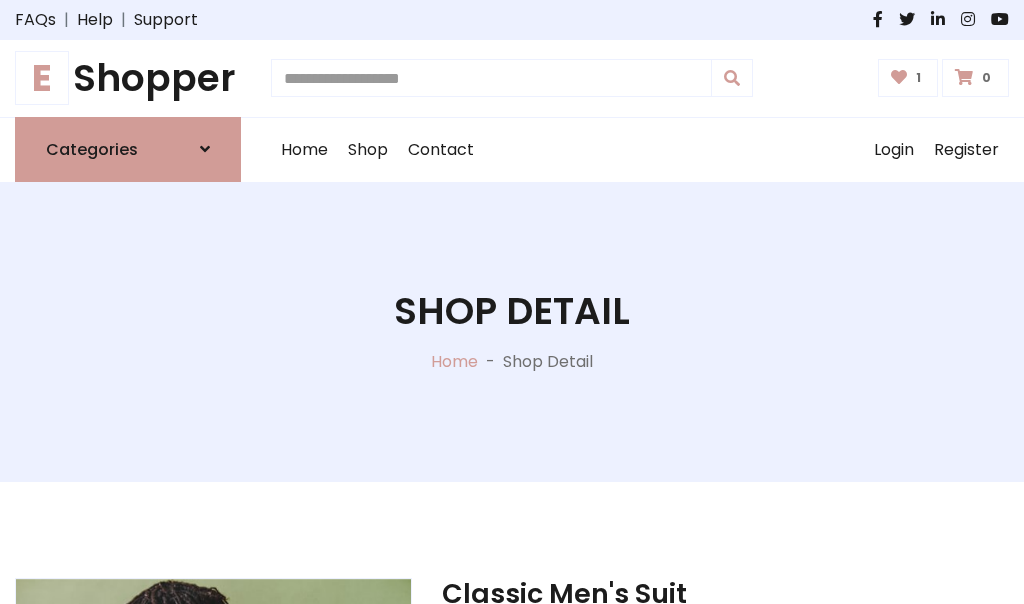 scroll, scrollTop: 262, scrollLeft: 0, axis: vertical 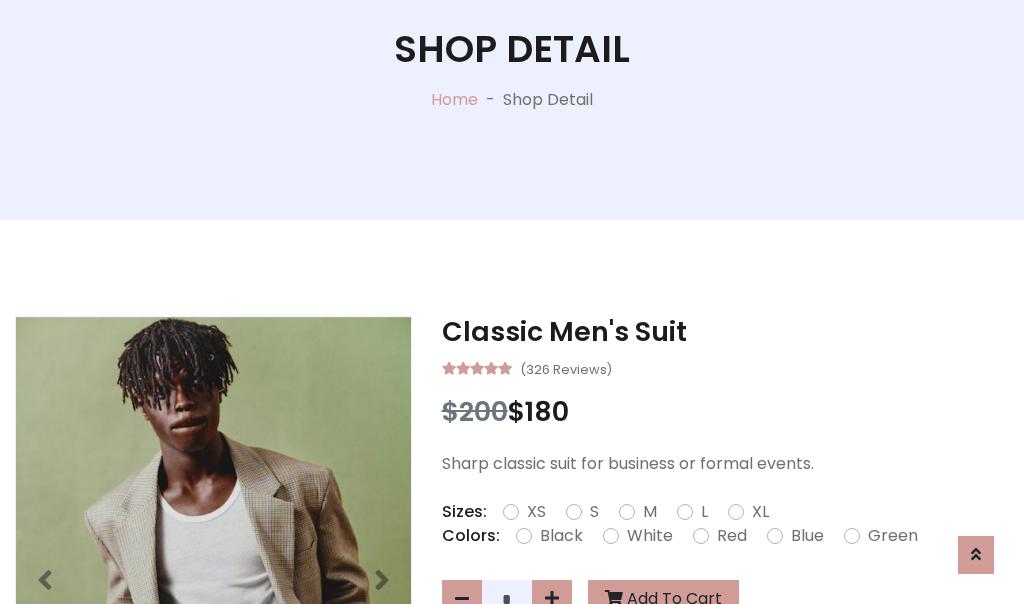 click on "XL" at bounding box center (760, 512) 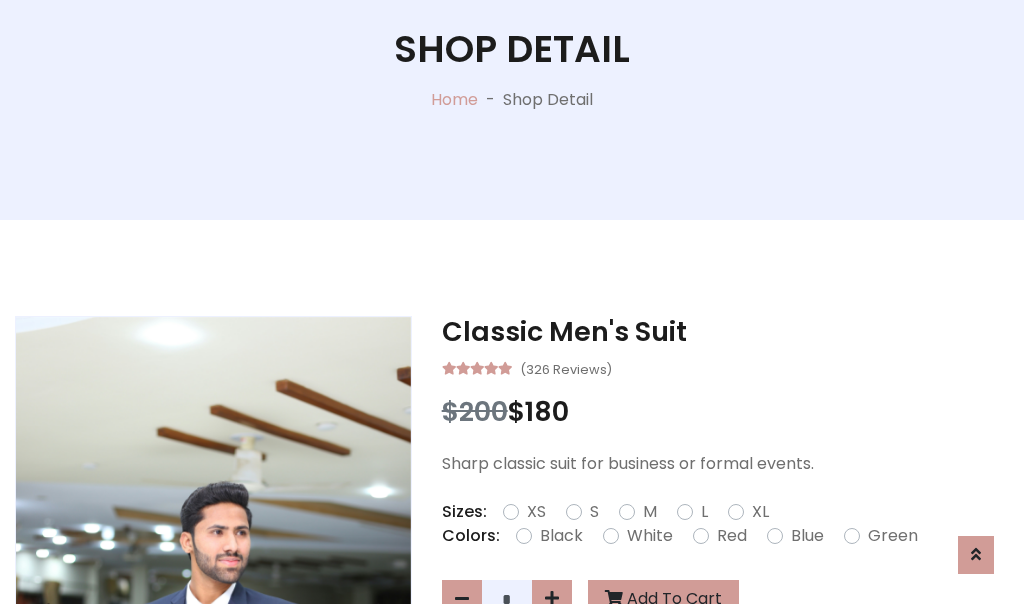 click on "Black" at bounding box center [561, 536] 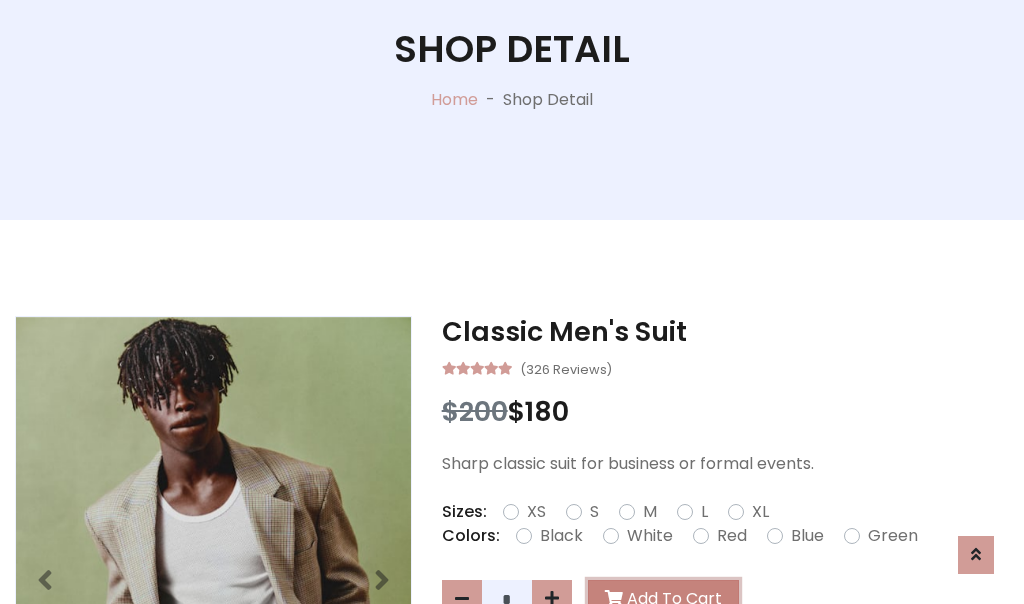 click on "Add To Cart" at bounding box center (663, 599) 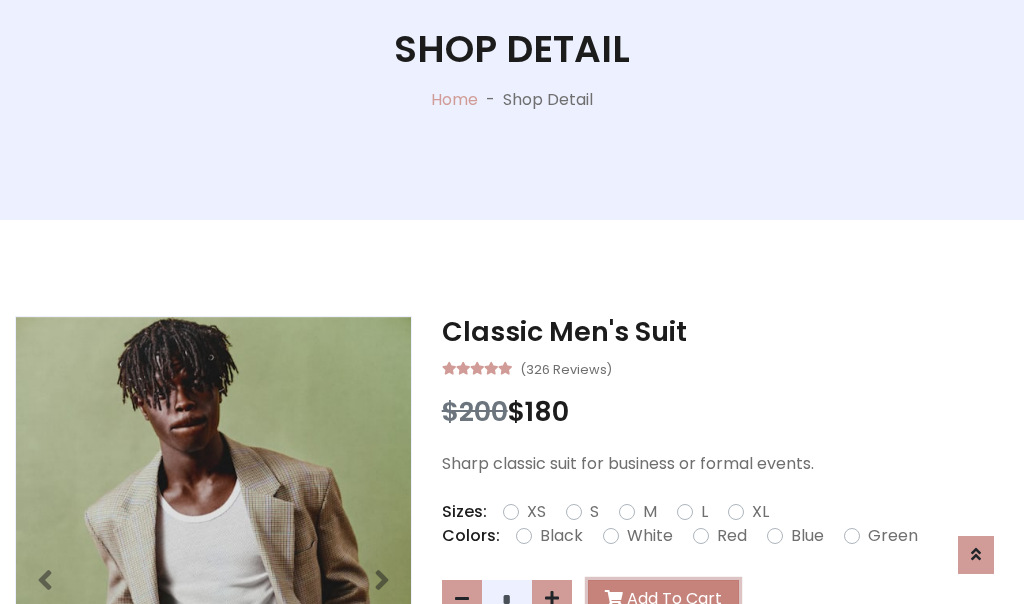 scroll, scrollTop: 0, scrollLeft: 0, axis: both 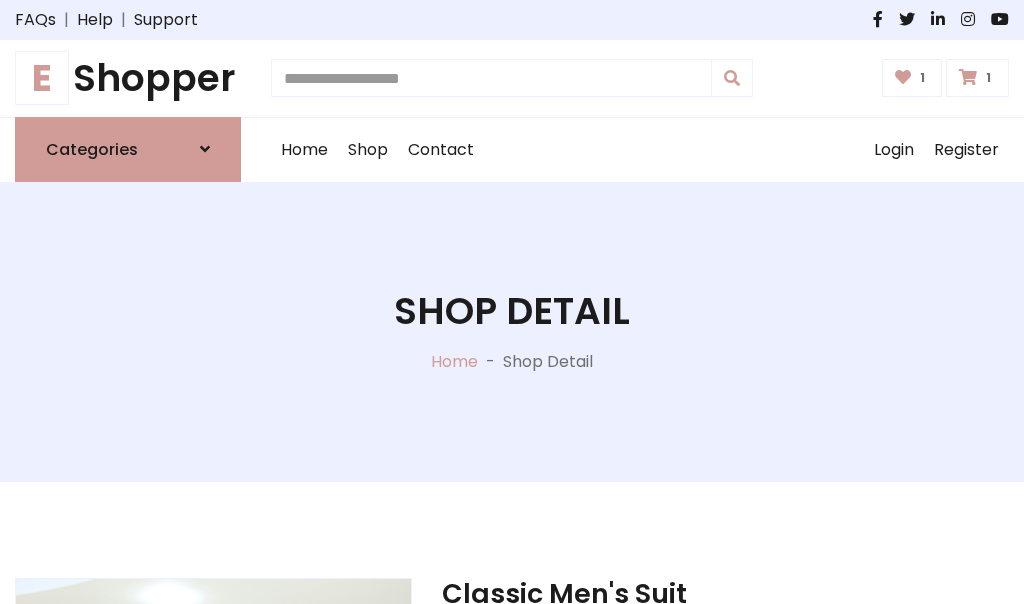 click at bounding box center (968, 77) 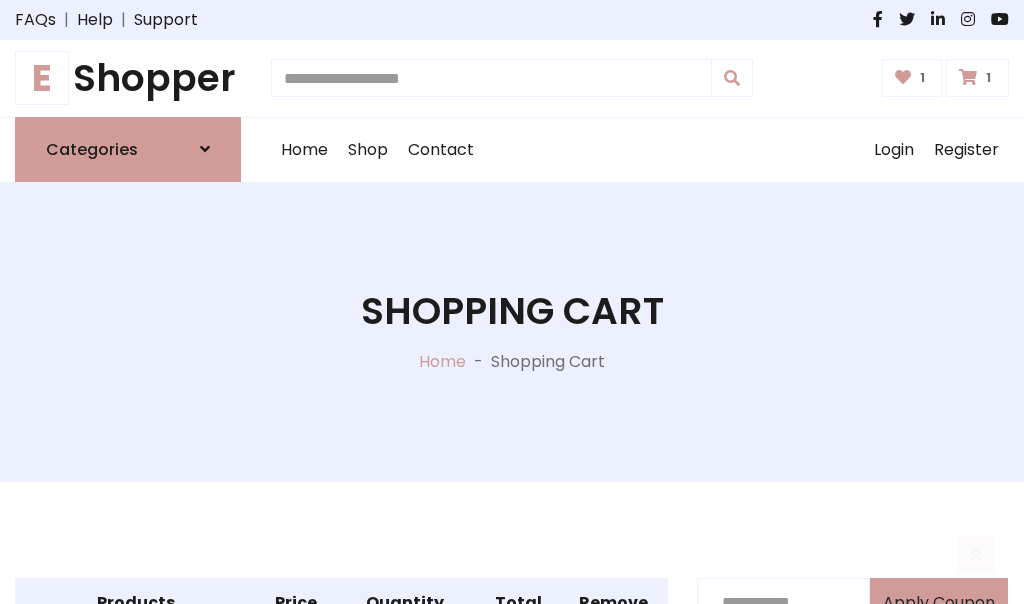 scroll, scrollTop: 570, scrollLeft: 0, axis: vertical 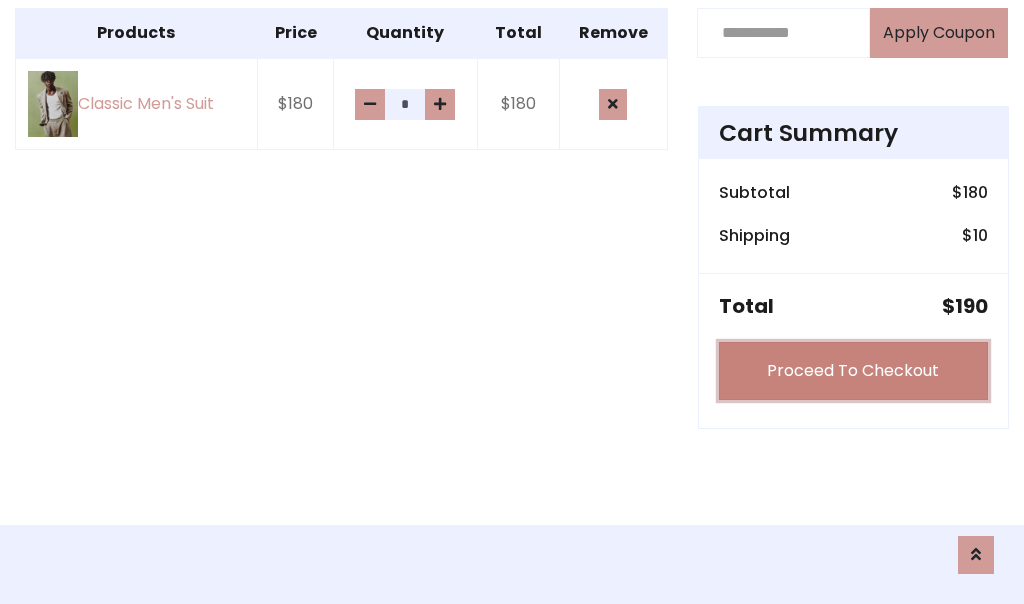 click on "Proceed To Checkout" at bounding box center (853, 371) 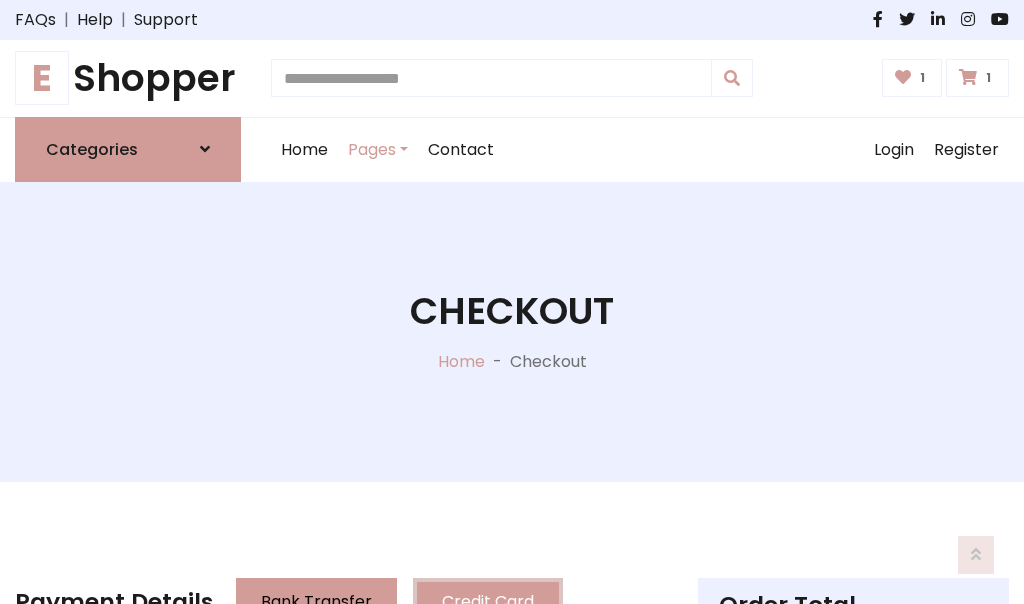 scroll, scrollTop: 201, scrollLeft: 0, axis: vertical 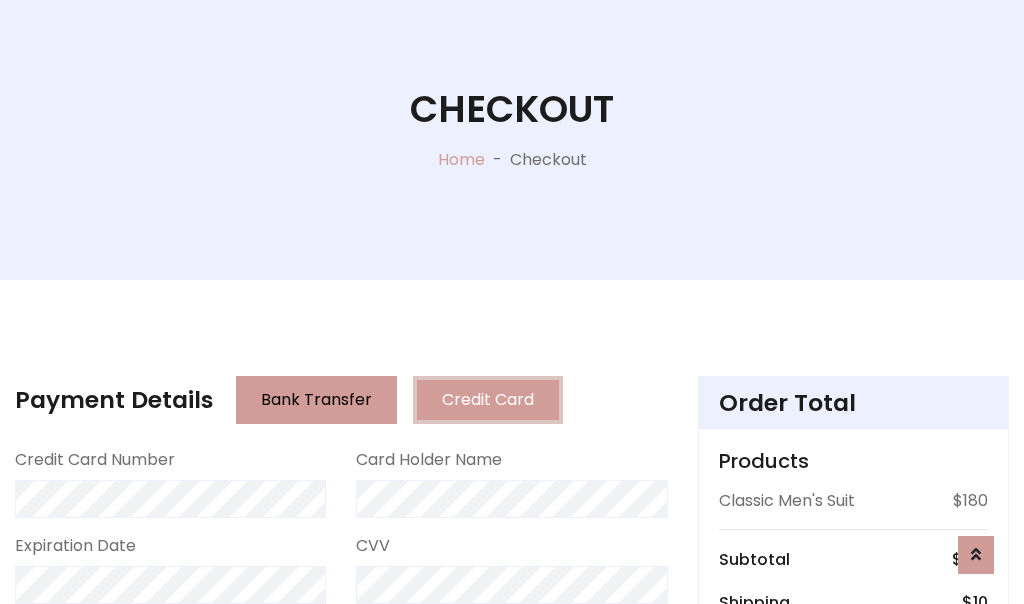 click on "Go to shipping" at bounding box center [853, 816] 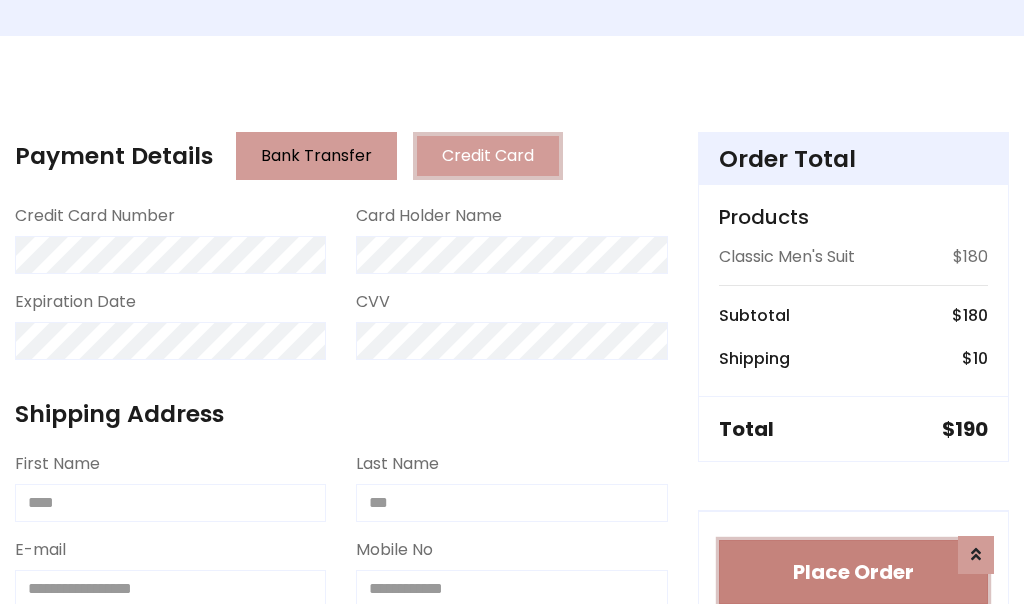 type 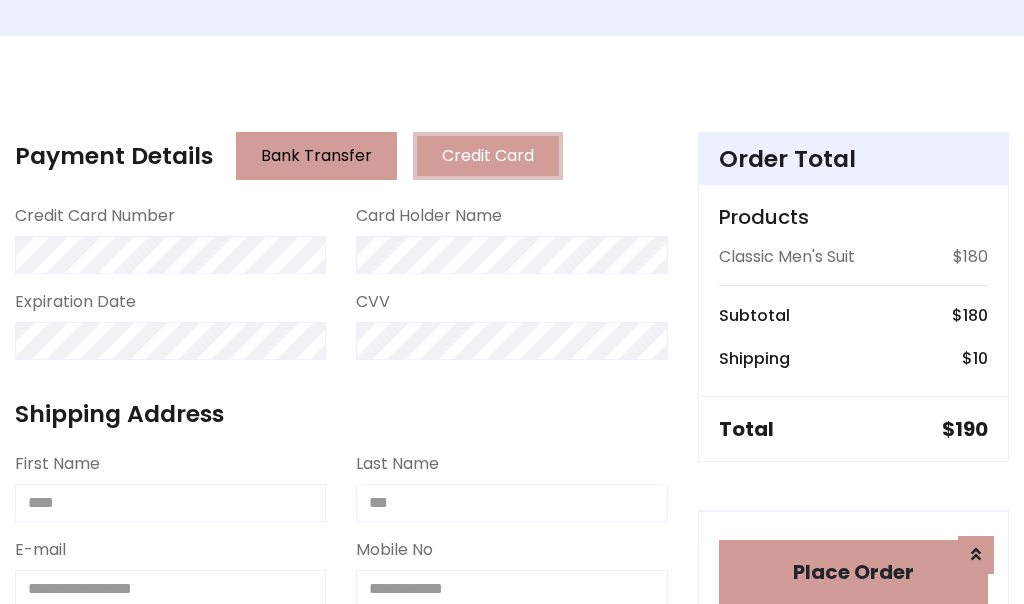 scroll, scrollTop: 1216, scrollLeft: 0, axis: vertical 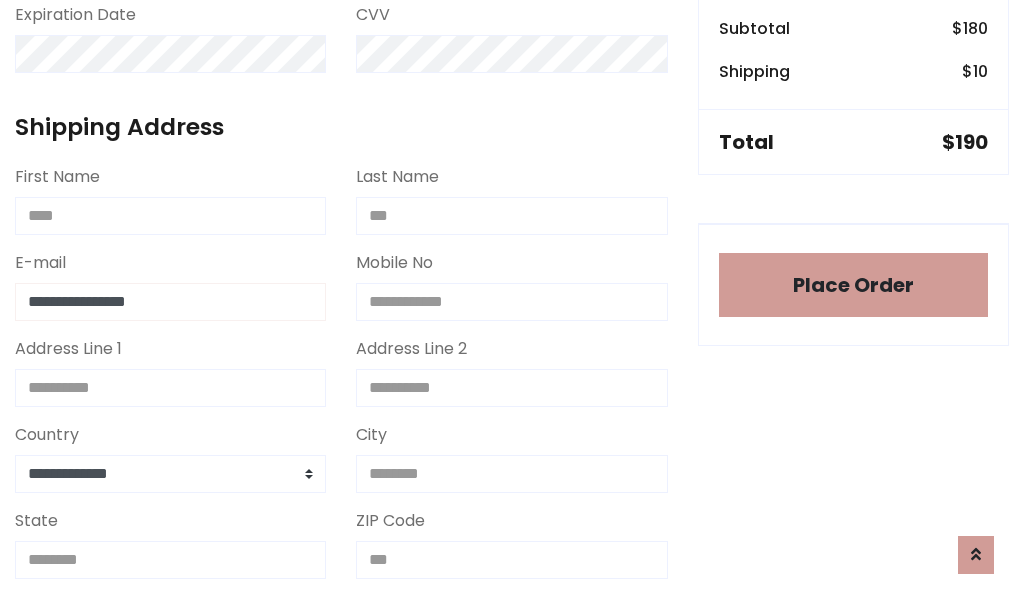 type on "**********" 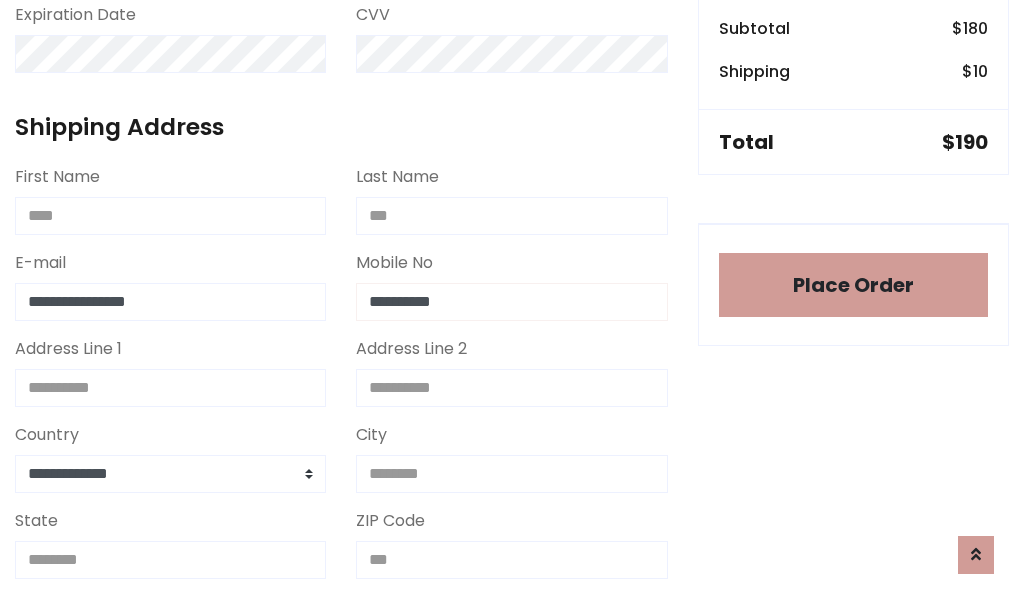 scroll, scrollTop: 573, scrollLeft: 0, axis: vertical 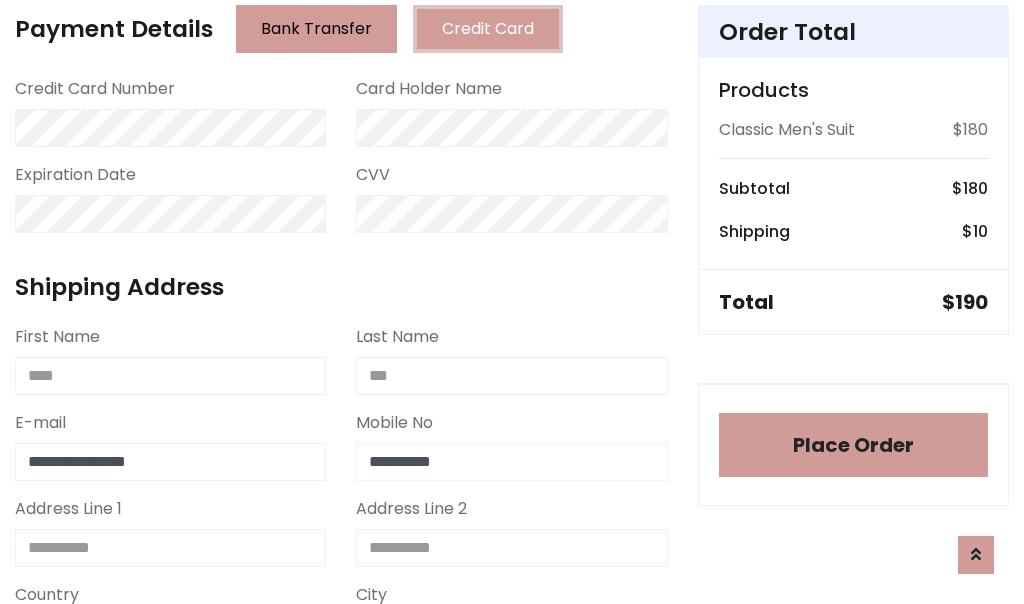 type on "**********" 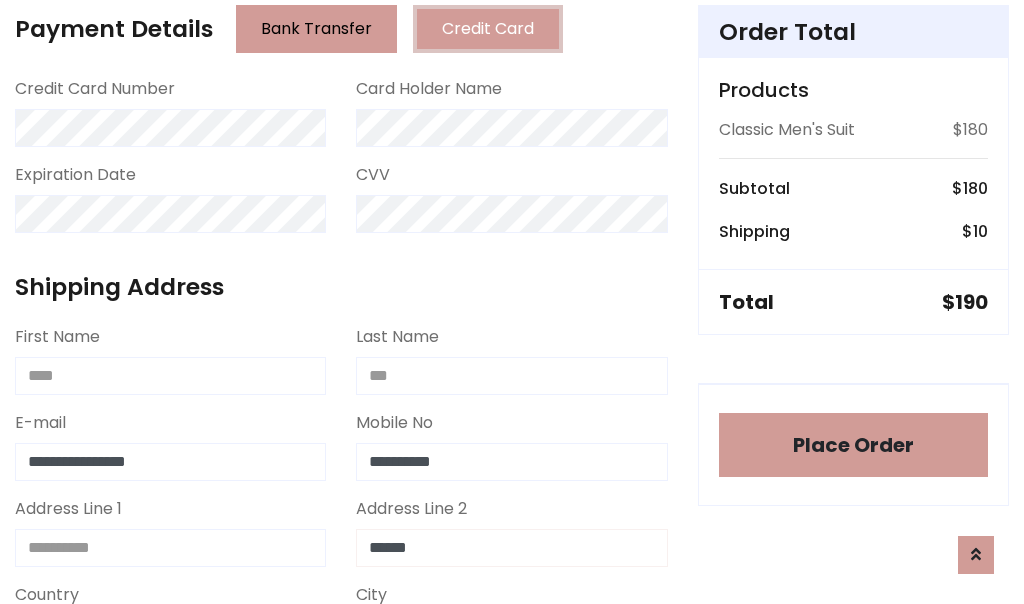 type on "******" 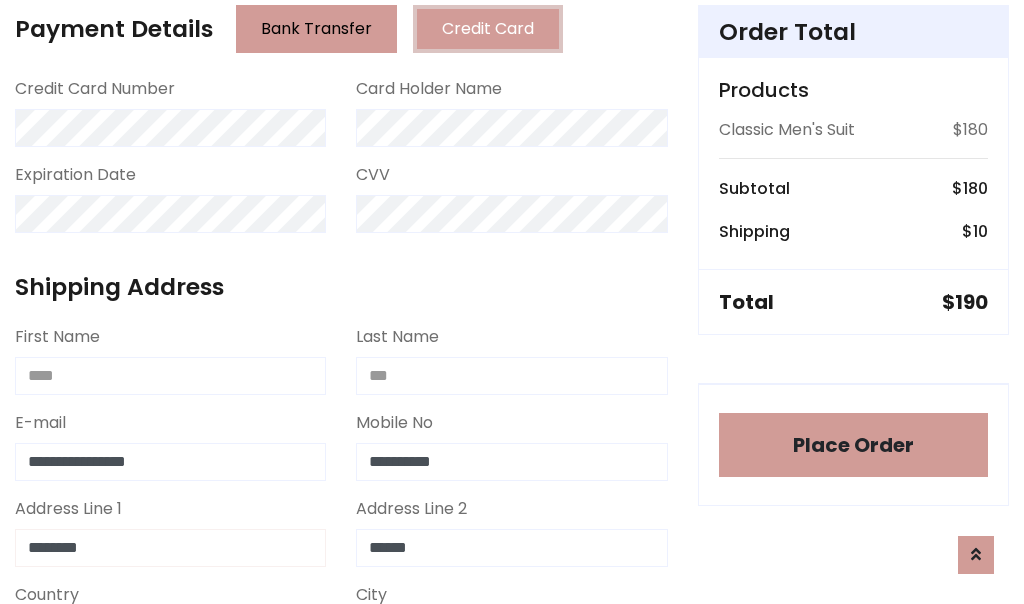 type on "********" 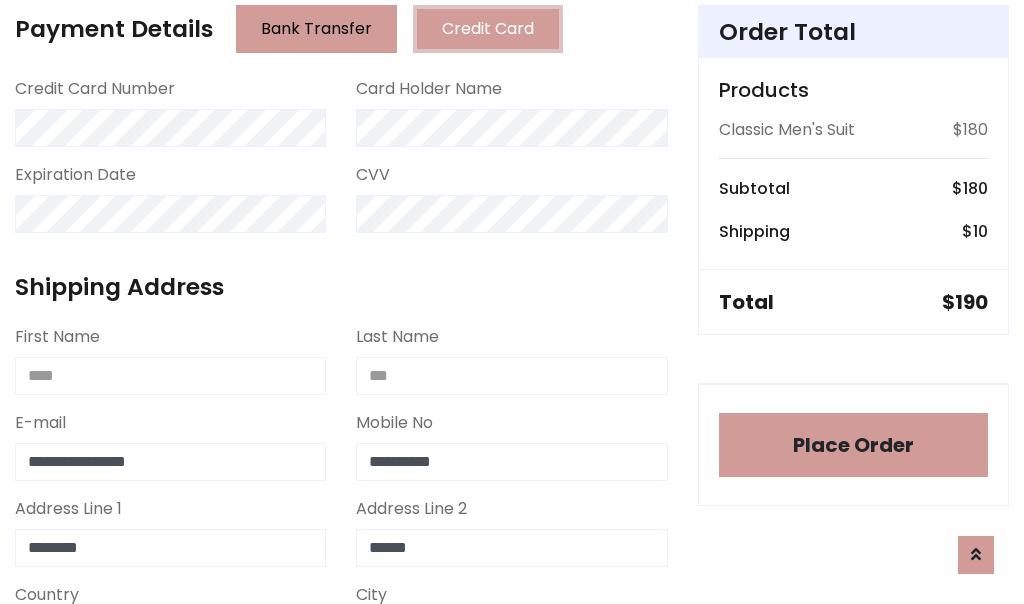 select on "*******" 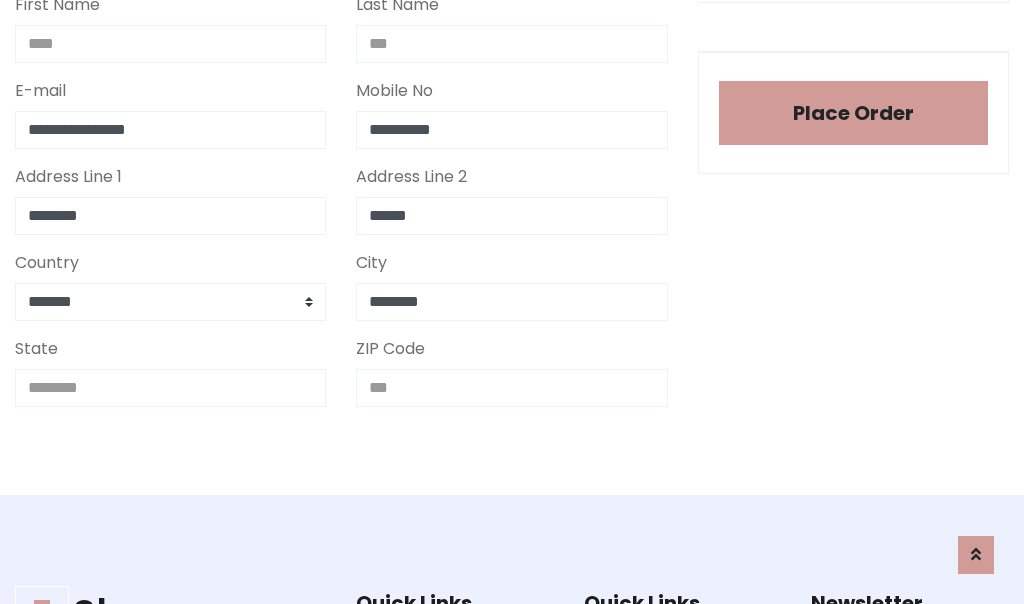 type on "********" 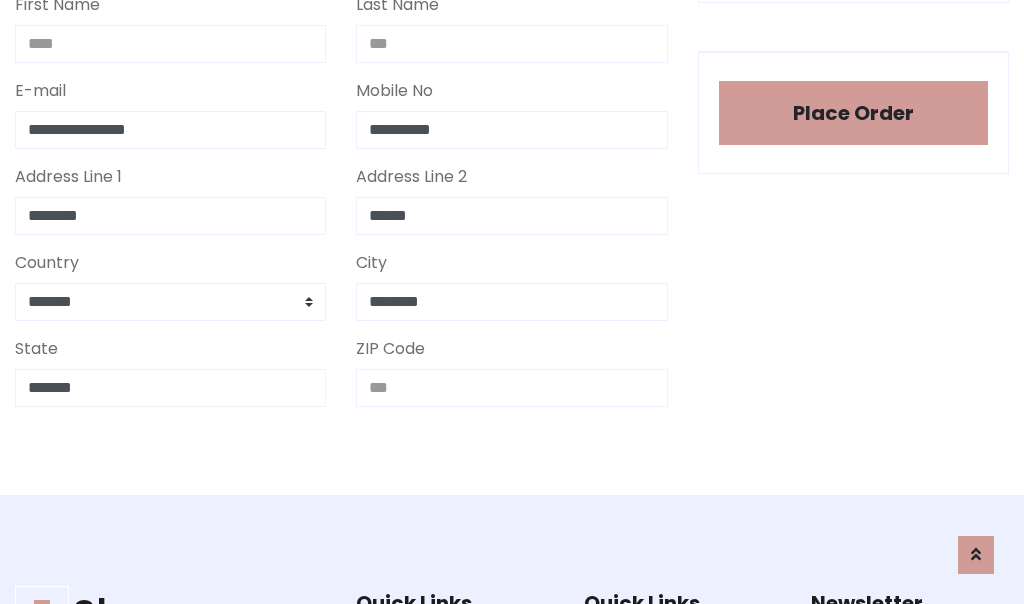 type on "*******" 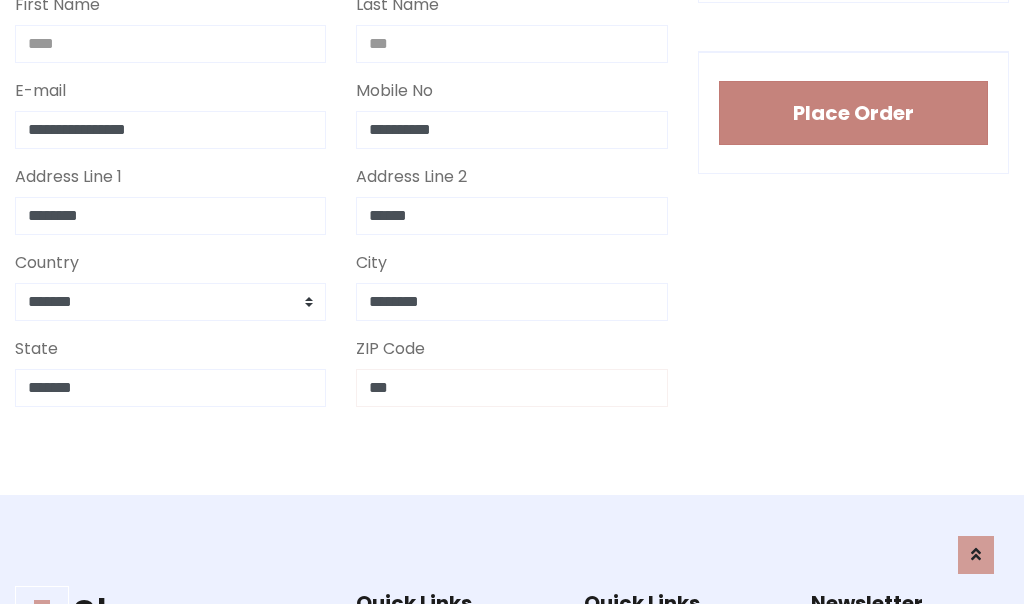type on "***" 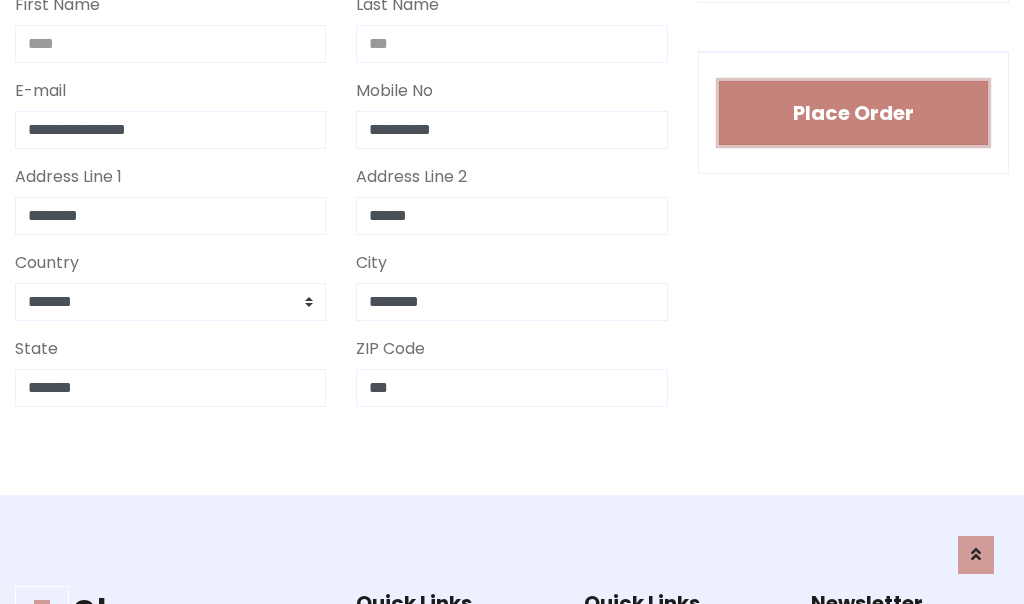click on "Place Order" at bounding box center [853, 113] 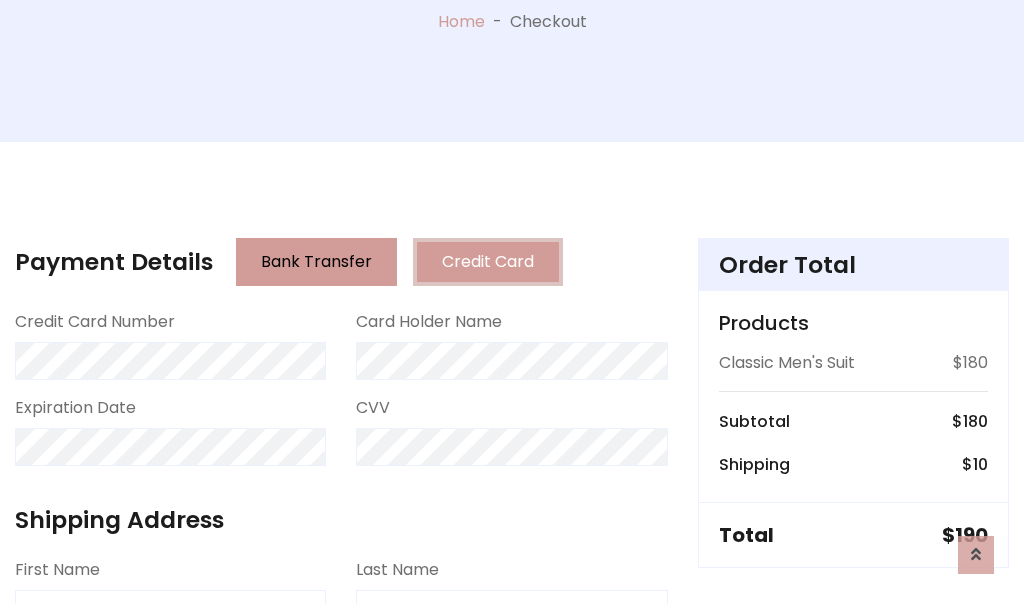 scroll, scrollTop: 0, scrollLeft: 0, axis: both 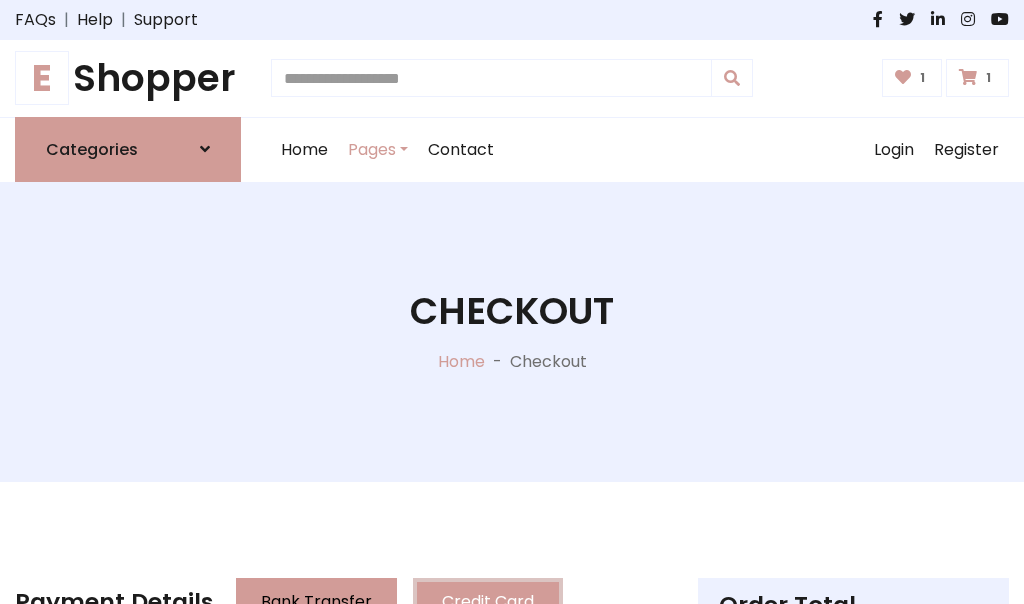 click on "E" at bounding box center [42, 78] 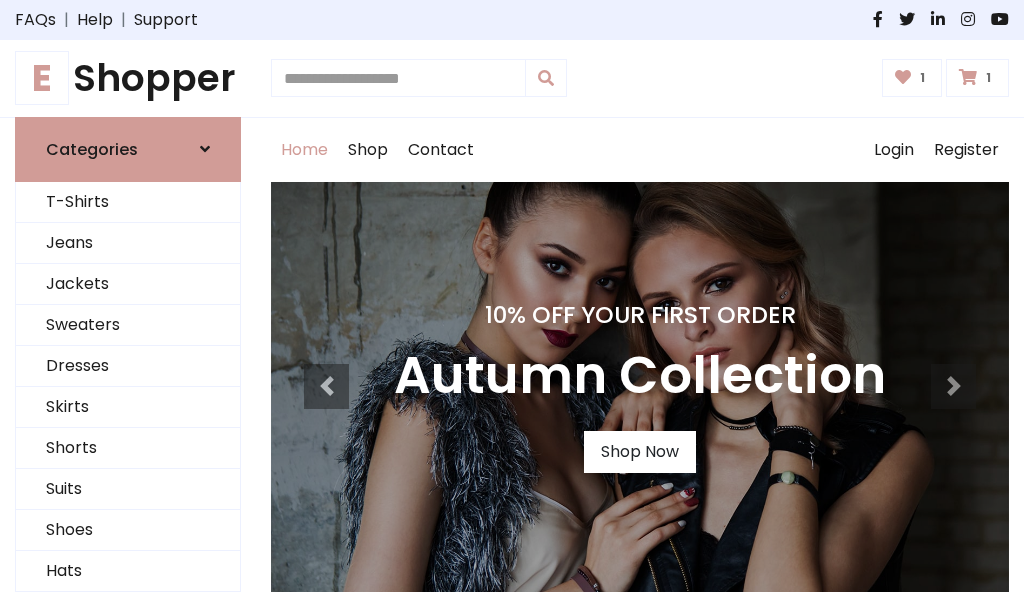 scroll, scrollTop: 0, scrollLeft: 0, axis: both 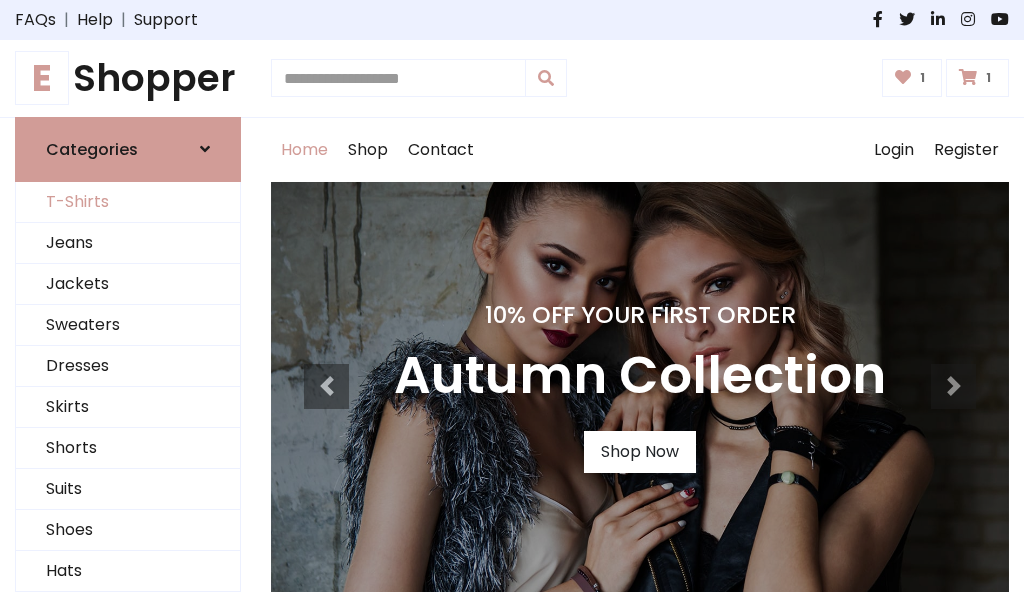 click on "T-Shirts" at bounding box center [128, 202] 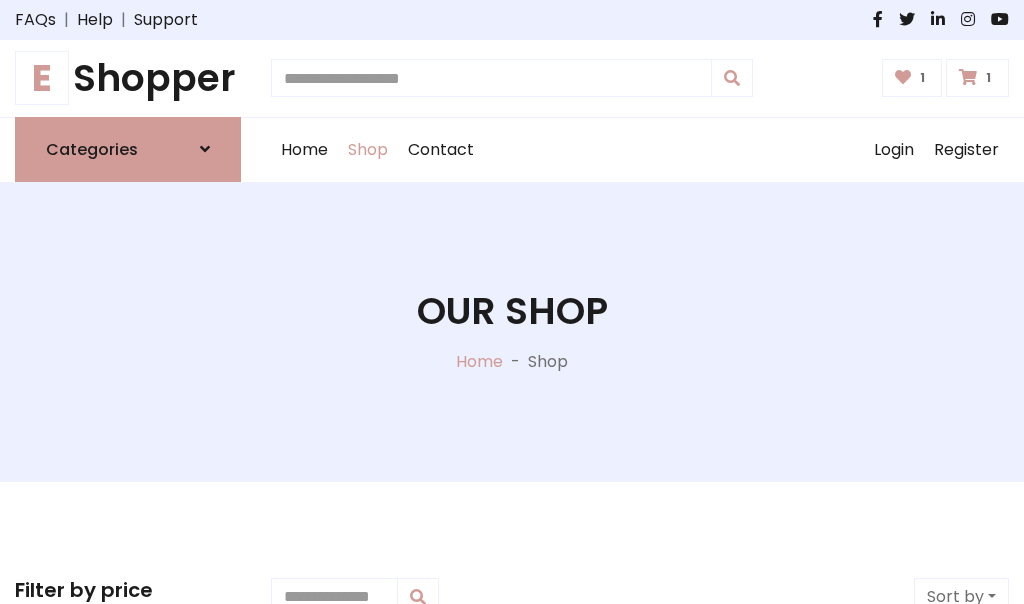 scroll, scrollTop: 0, scrollLeft: 0, axis: both 